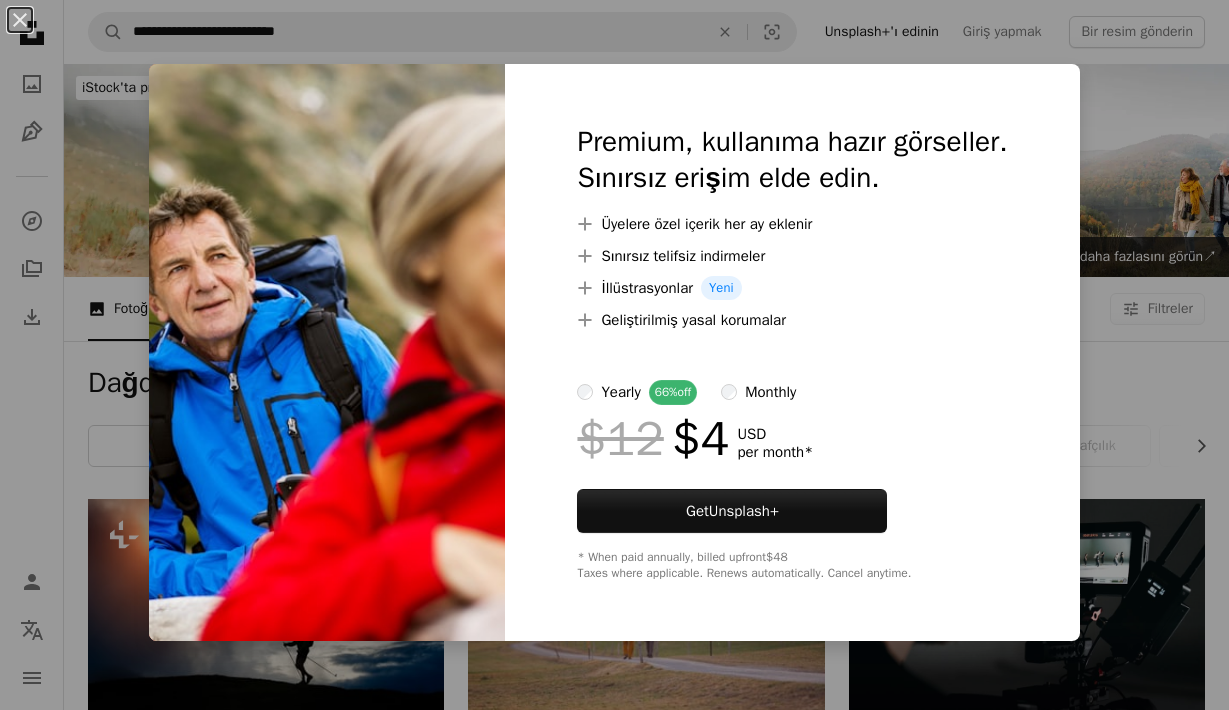 scroll, scrollTop: 1567, scrollLeft: 0, axis: vertical 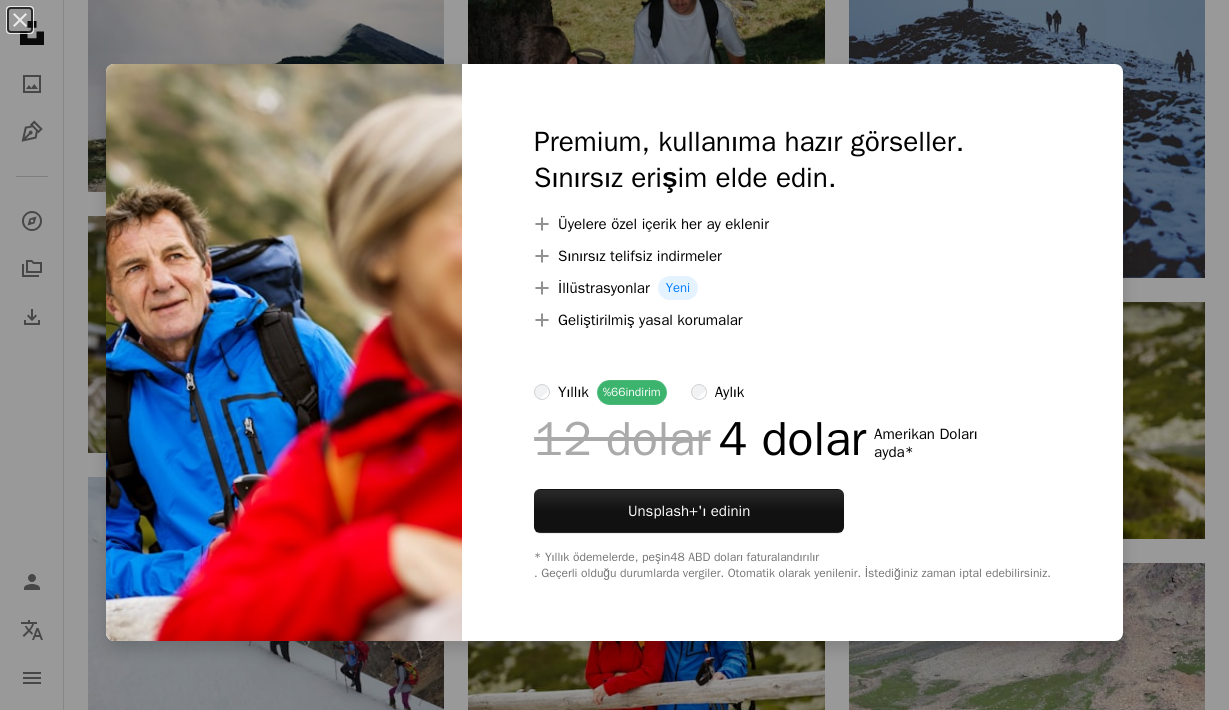 click on "An X shape Premium, kullanıma hazır görseller.  Sınırsız erişim elde edin. A plus sign Üyelere özel içerik her ay eklenir A plus sign Sınırsız telifsiz indirmeler A plus sign İllüstrasyonlar Yeni A plus sign Geliştirilmiş yasal korumalar yıllık %66  indirim aylık 12 dolar   4 dolar Amerikan Doları ayda  * Unsplash+'  ı edinin * Yıllık ödemelerde, peşin  48 ABD doları faturalandırılır  . Geçerli olduğu durumlarda vergiler. Otomatik olarak yenilenir. İstediğiniz zaman iptal edebilirsiniz." at bounding box center [614, 355] 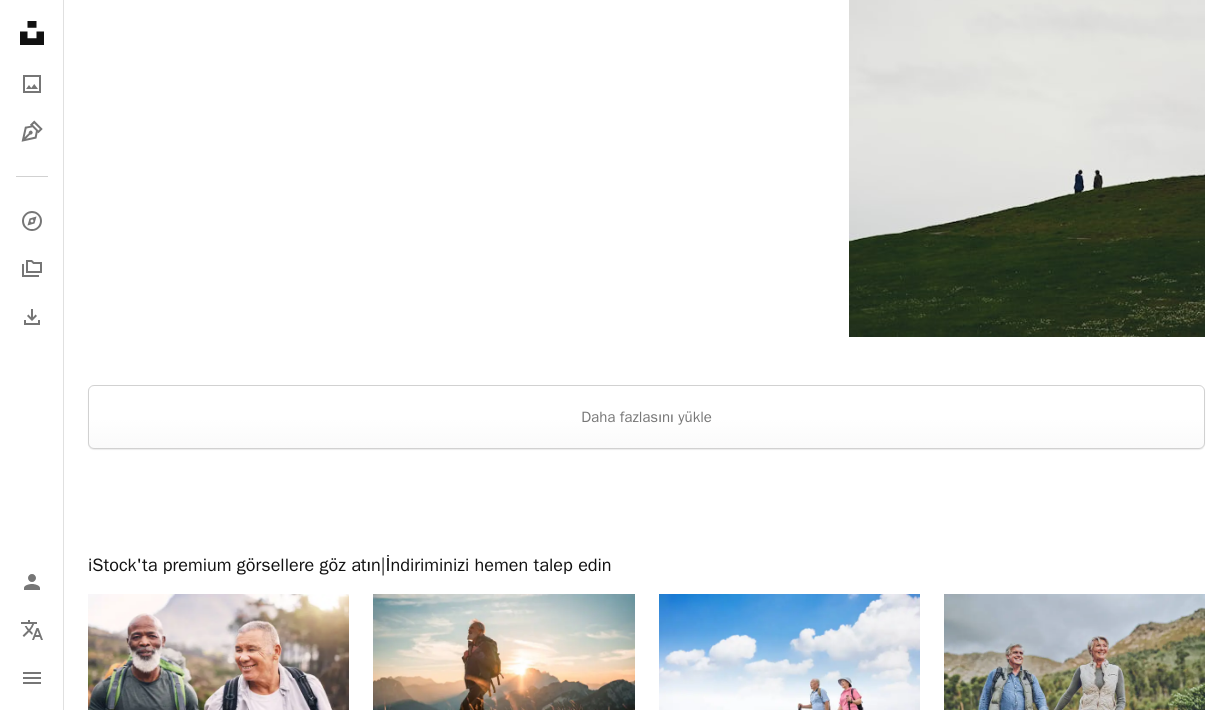 scroll, scrollTop: 2921, scrollLeft: 0, axis: vertical 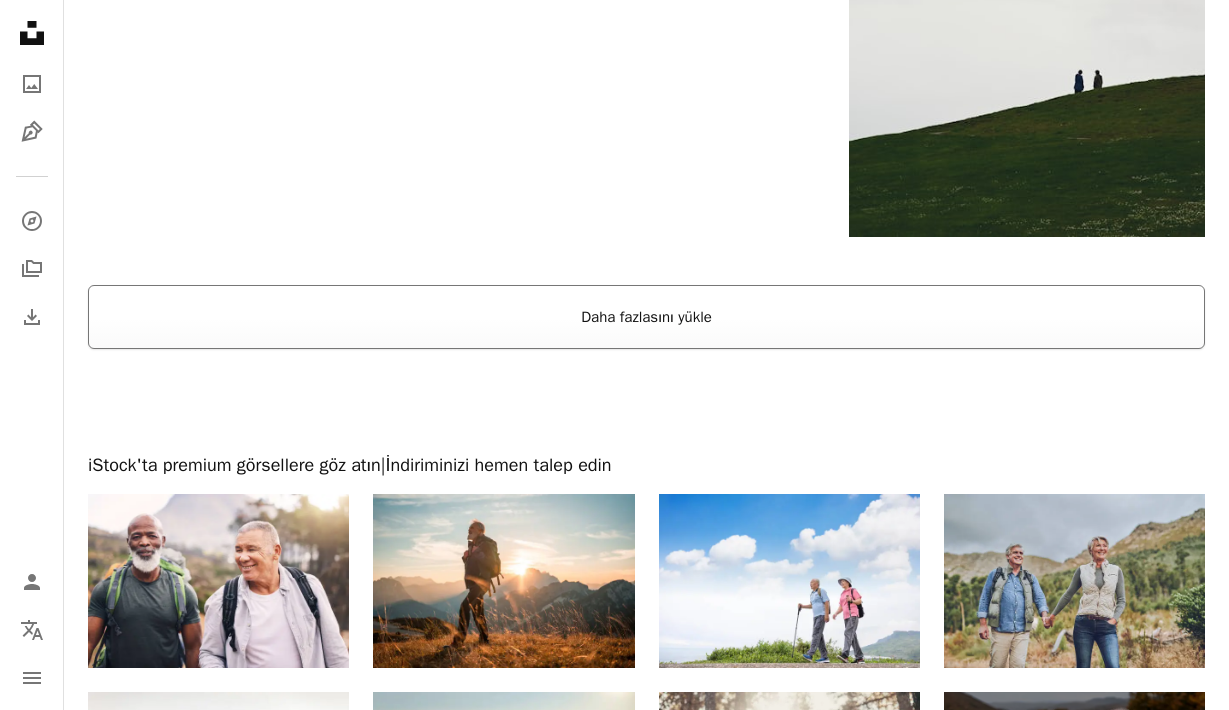 click on "Daha fazlasını yükle" at bounding box center [646, 317] 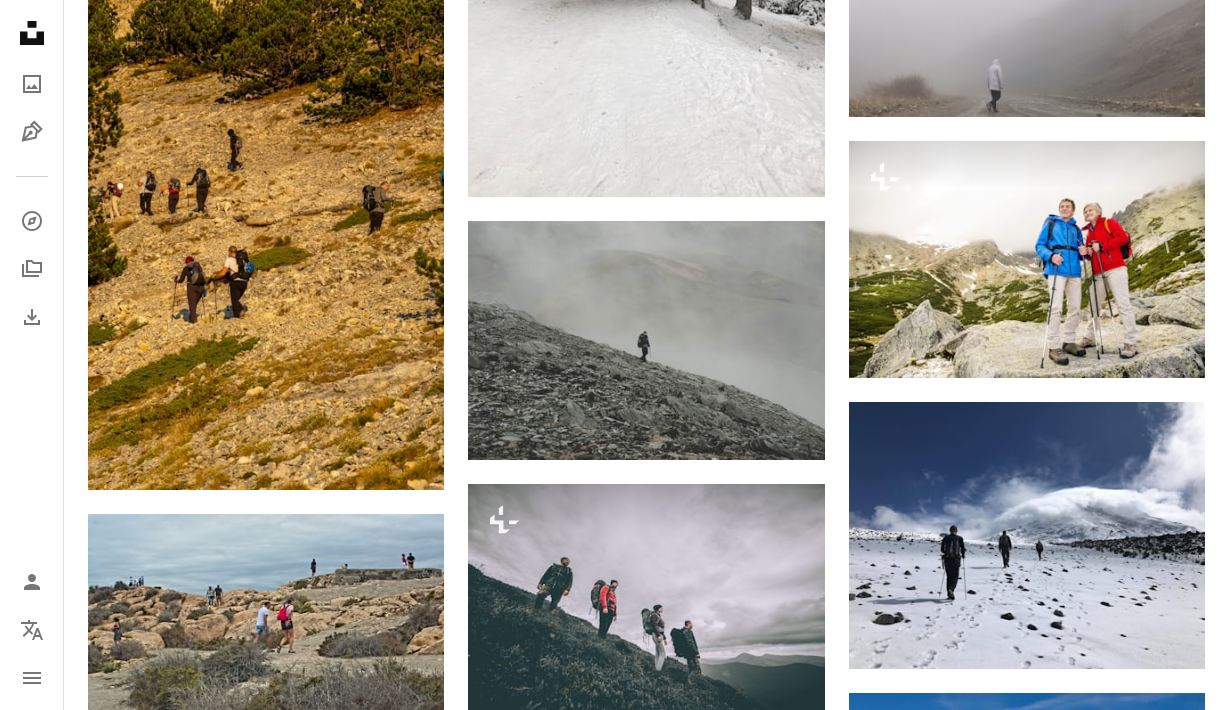 scroll, scrollTop: 5275, scrollLeft: 0, axis: vertical 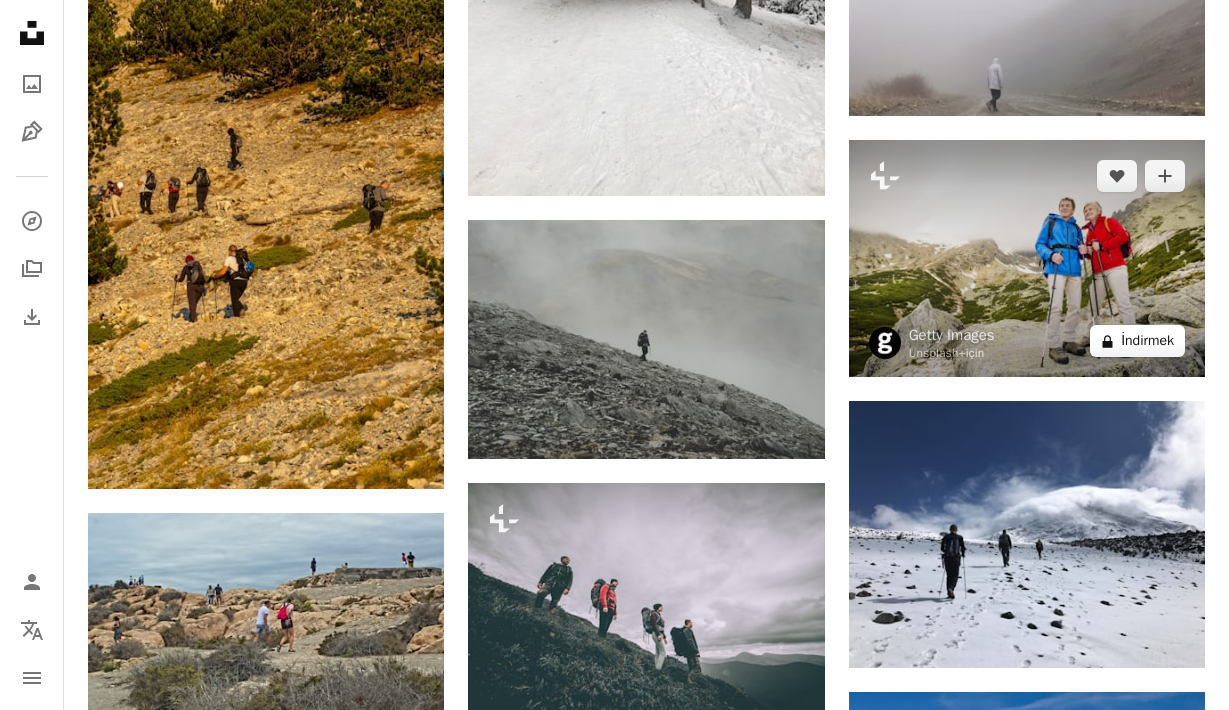 click on "İndirmek" at bounding box center (1147, 340) 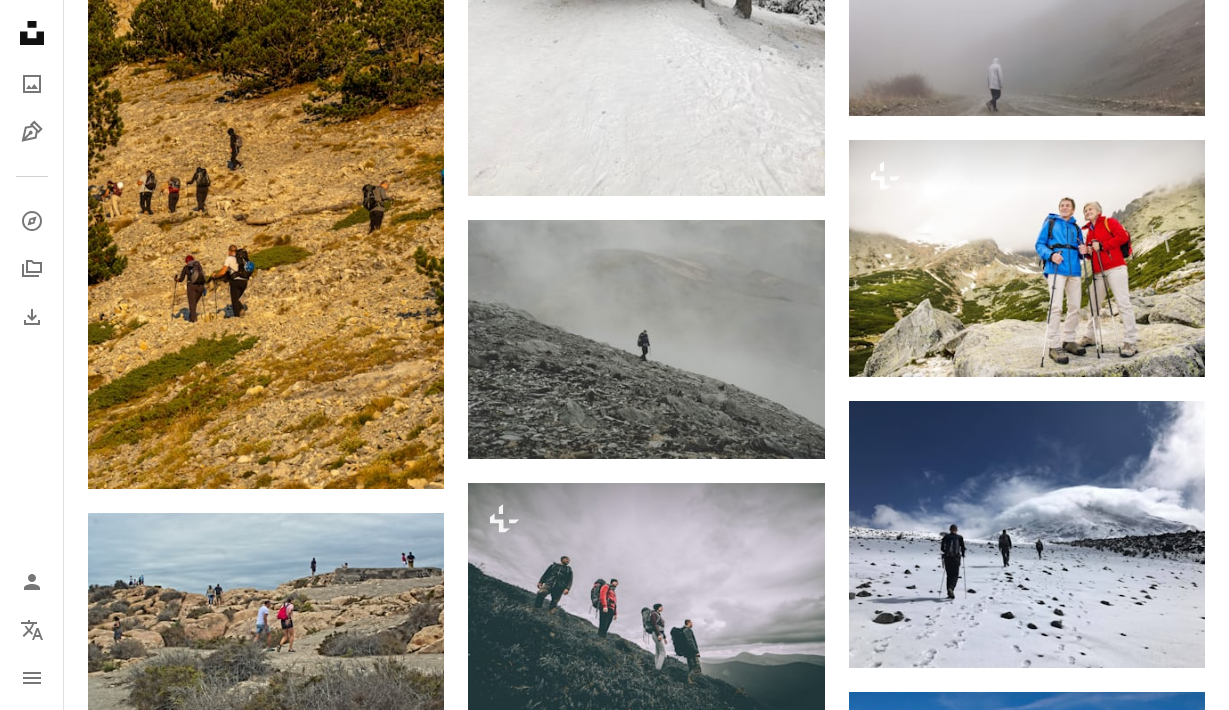 click on "An X shape Premium, kullanıma hazır görseller.  Sınırsız erişim elde edin. A plus sign Üyelere özel içerik her ay eklenir A plus sign Sınırsız telifsiz indirmeler A plus sign İllüstrasyonlar Yeni A plus sign Geliştirilmiş yasal korumalar yıllık %66  indirim aylık 12 dolar   4 dolar Amerikan Doları ayda  * Unsplash+'  ı edinin * Yıllık ödemelerde, peşin  48 ABD doları faturalandırılır  . Geçerli olduğu durumlarda vergiler. Otomatik olarak yenilenir. İstediğiniz zaman iptal edebilirsiniz." at bounding box center (614, 3759) 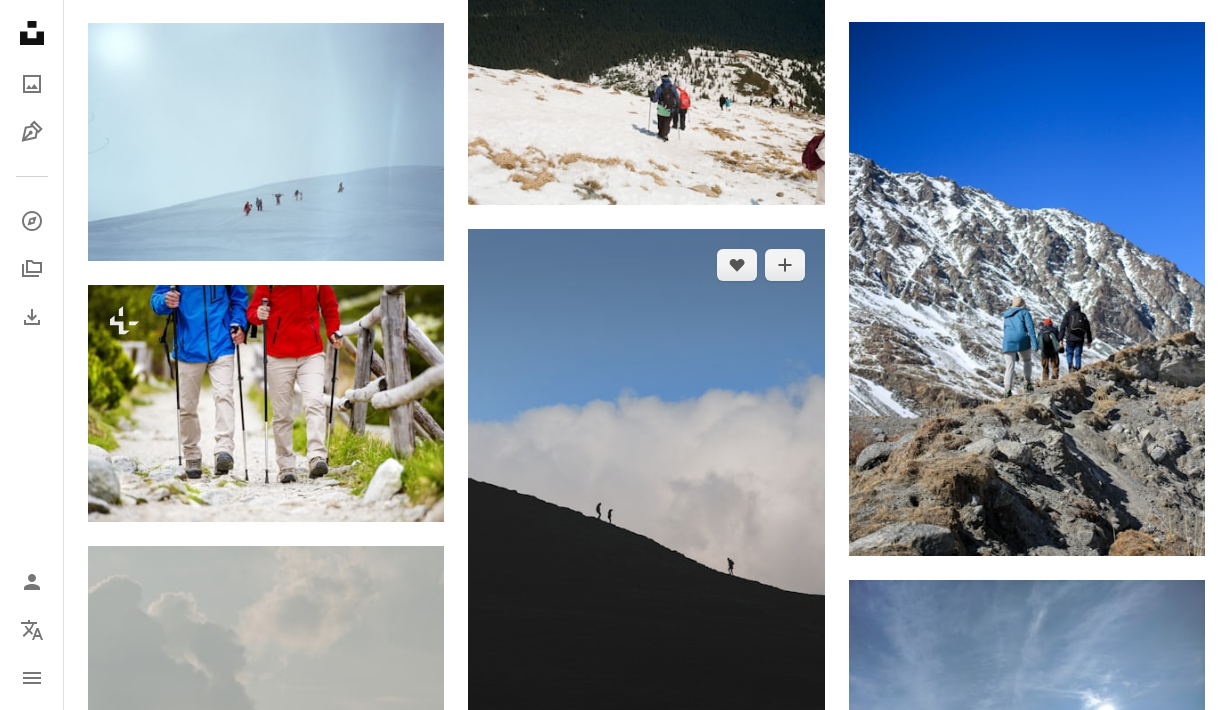 scroll, scrollTop: 8126, scrollLeft: 0, axis: vertical 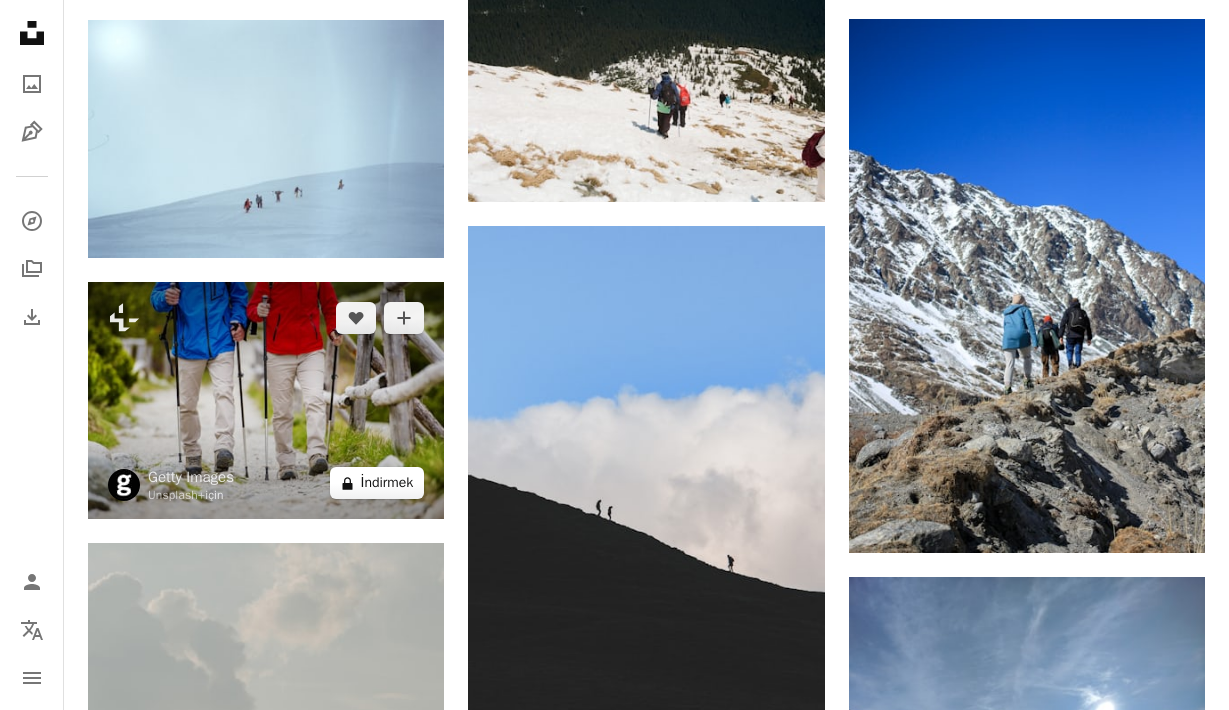 click on "İndirmek" at bounding box center (387, 482) 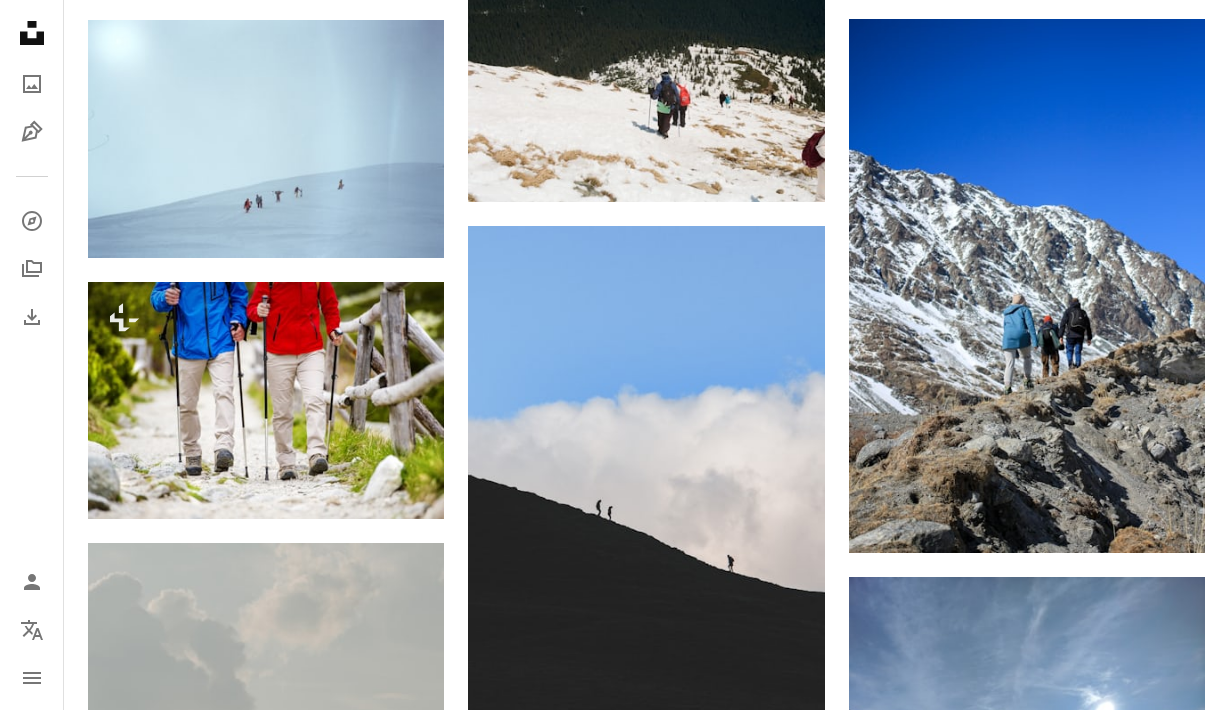 click on "An X shape Premium, kullanıma hazır görseller.  Sınırsız erişim elde edin. A plus sign Üyelere özel içerik her ay eklenir A plus sign Sınırsız telifsiz indirmeler A plus sign İllüstrasyonlar Yeni A plus sign Geliştirilmiş yasal korumalar yıllık %66  indirim aylık 12 dolar   4 dolar Amerikan Doları ayda  * Unsplash+'  ı edinin * Yıllık ödemelerde, peşin  48 ABD doları faturalandırılır  . Geçerli olduğu durumlarda vergiler. Otomatik olarak yenilenir. İstediğiniz zaman iptal edebilirsiniz." at bounding box center (614, 5386) 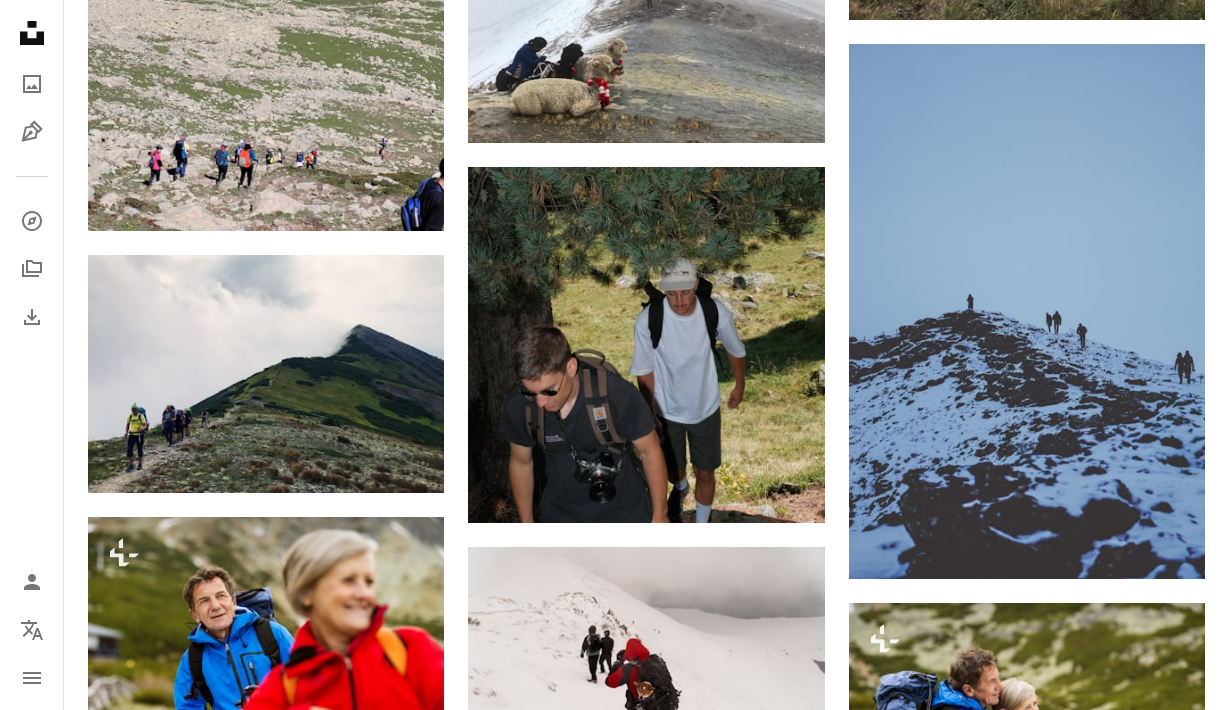scroll, scrollTop: 0, scrollLeft: 0, axis: both 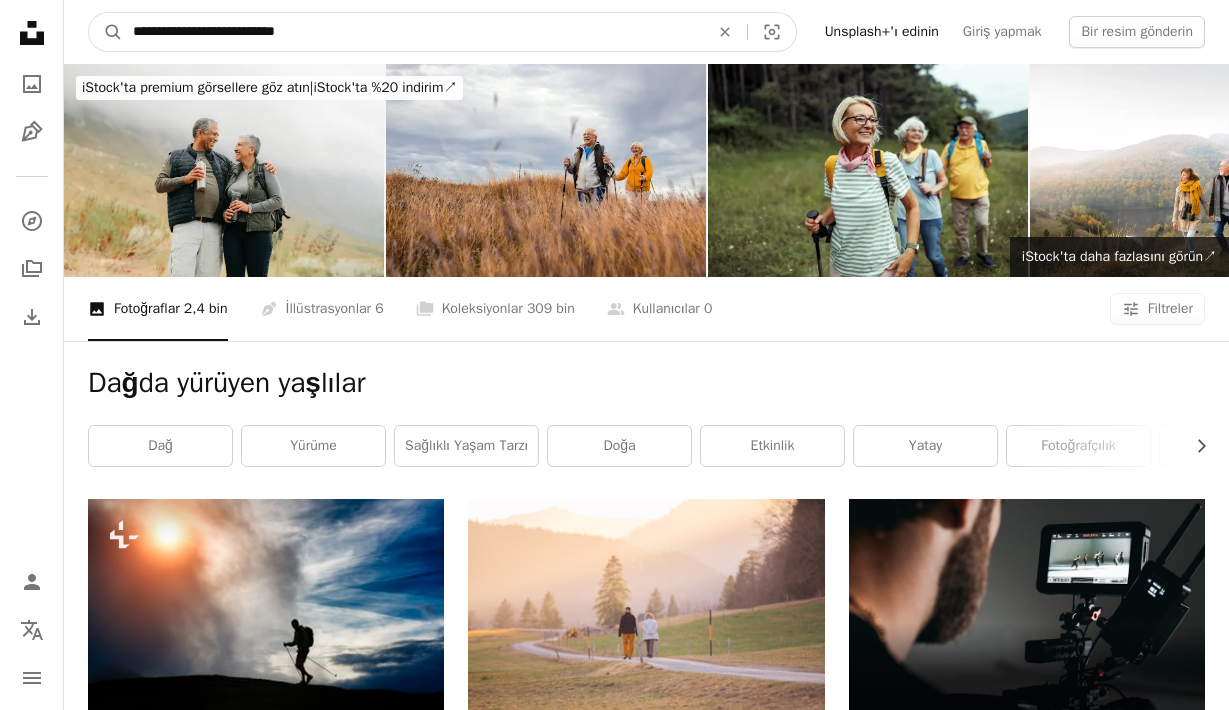 click on "**********" at bounding box center [413, 32] 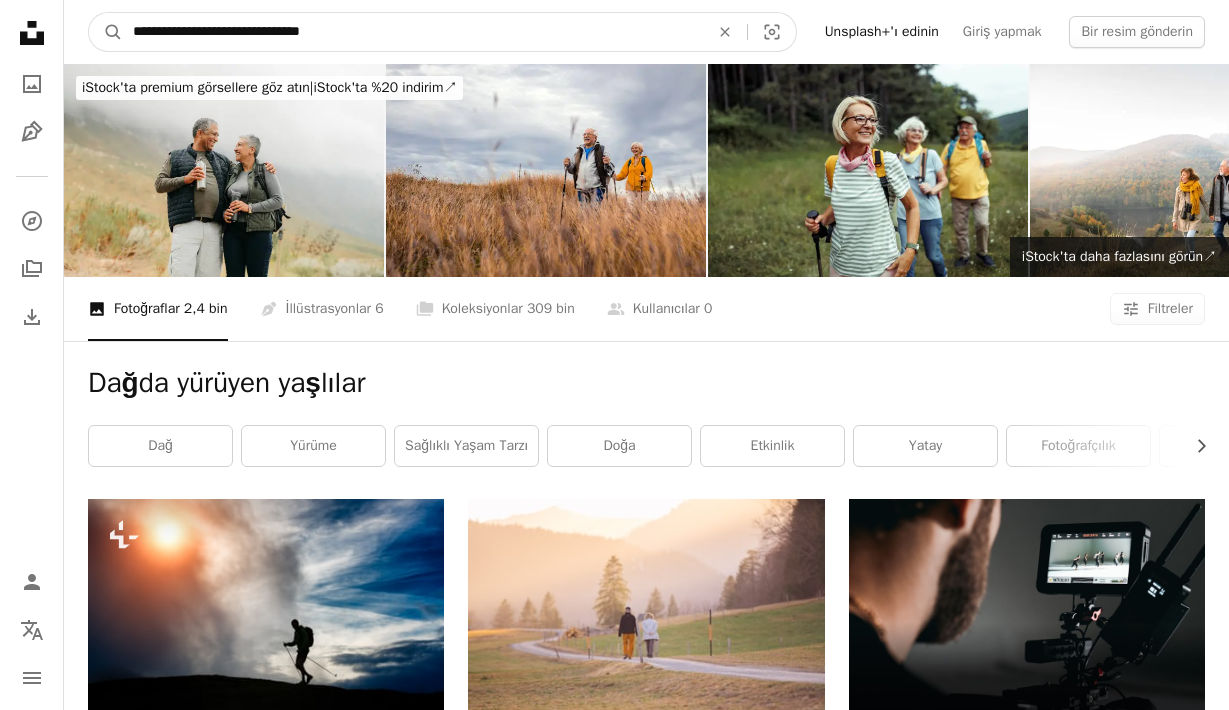 type on "**********" 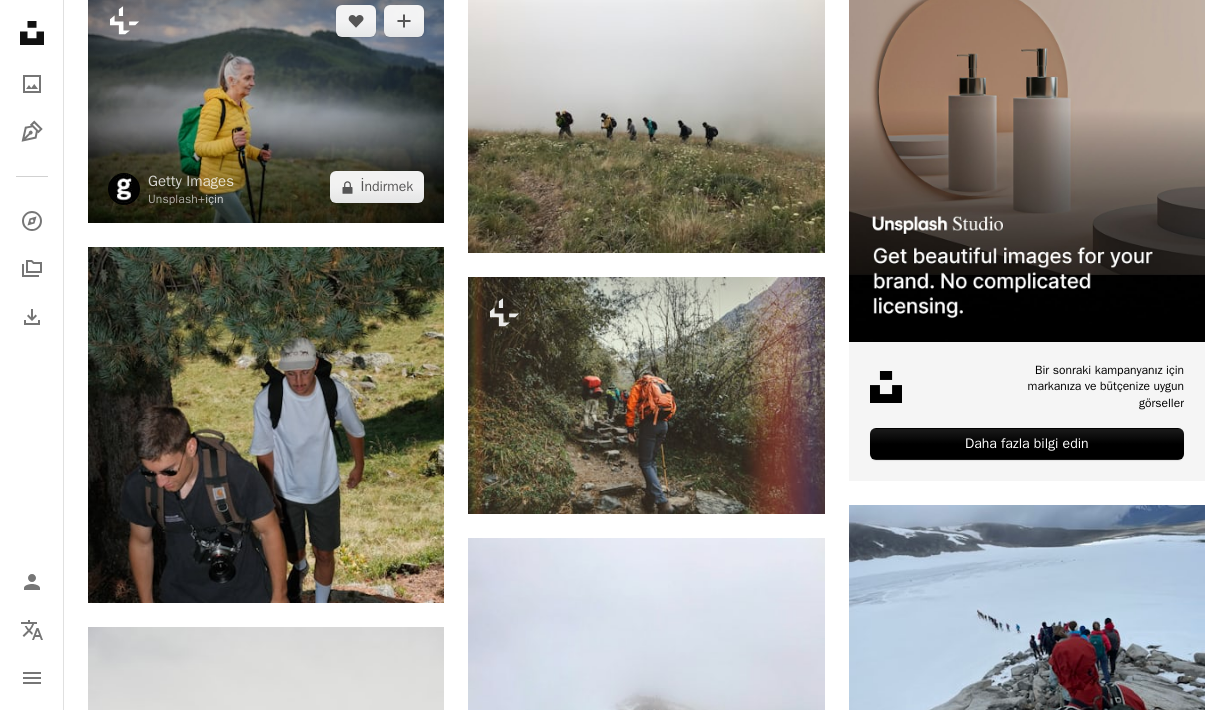 scroll, scrollTop: 515, scrollLeft: 0, axis: vertical 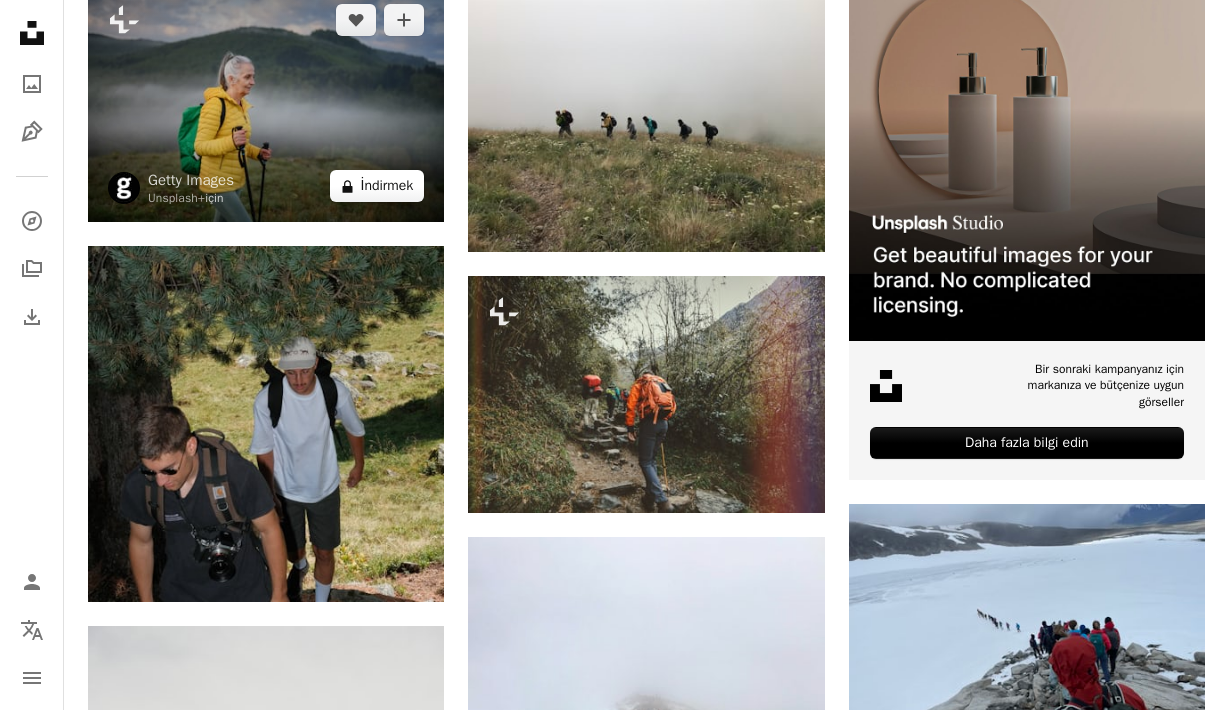 click on "İndirmek" at bounding box center (387, 185) 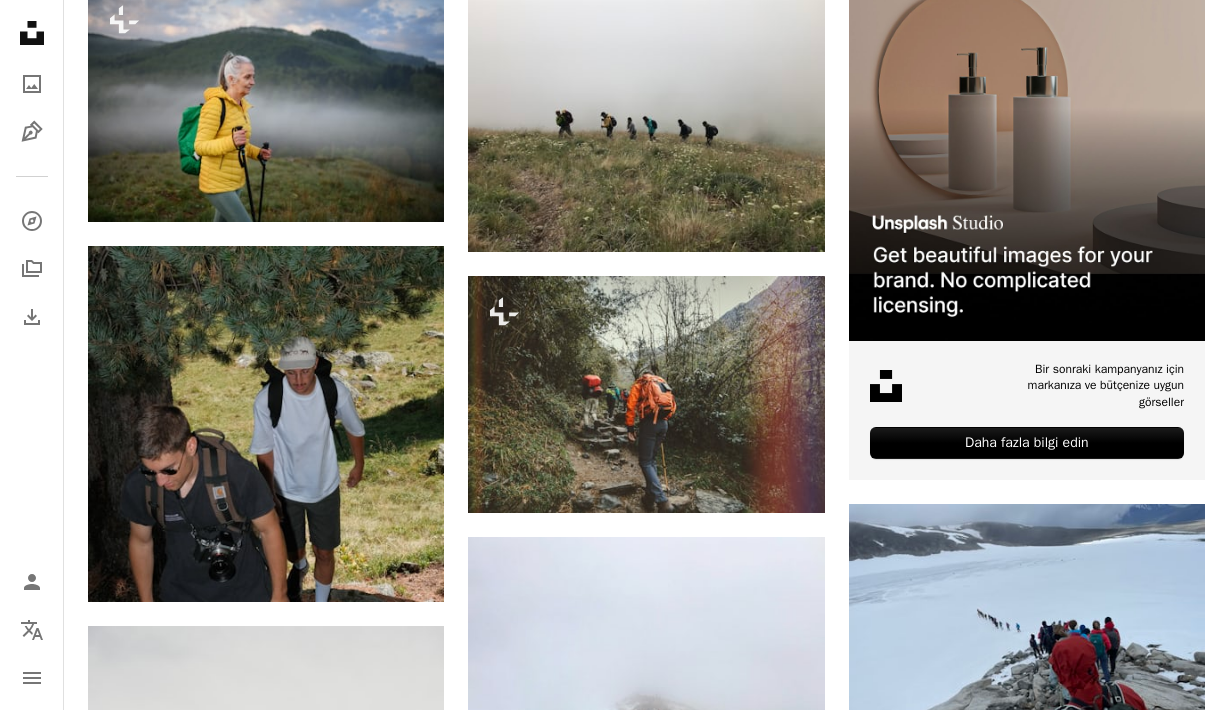 click on "An X shape Premium, kullanıma hazır görseller.  Sınırsız erişim elde edin. A plus sign Üyelere özel içerik her ay eklenir A plus sign Sınırsız telifsiz indirmeler A plus sign İllüstrasyonlar Yeni A plus sign Geliştirilmiş yasal korumalar yıllık %66  indirim aylık 12 dolar   4 dolar Amerikan Doları ayda  * Unsplash+'  ı edinin * Yıllık ödemelerde, peşin  48 ABD doları faturalandırılır  . Geçerli olduğu durumlarda vergiler. Otomatik olarak yenilenir. İstediğiniz zaman iptal edebilirsiniz." at bounding box center (614, 3932) 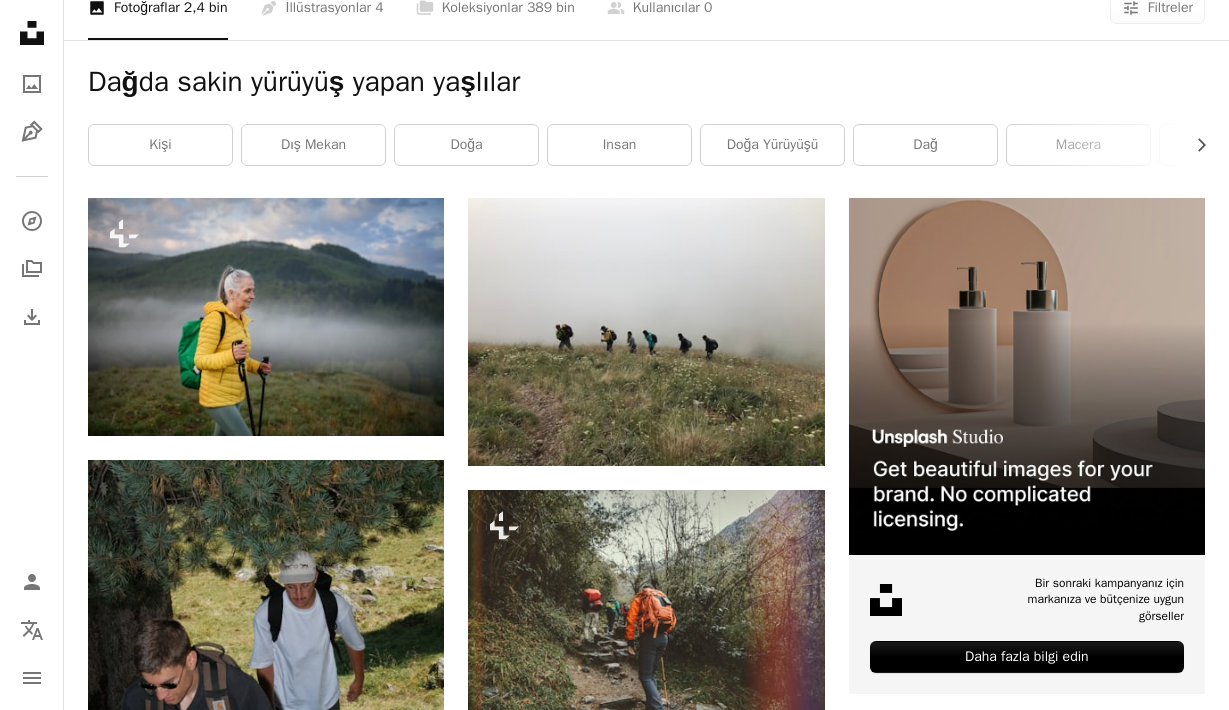scroll, scrollTop: 0, scrollLeft: 0, axis: both 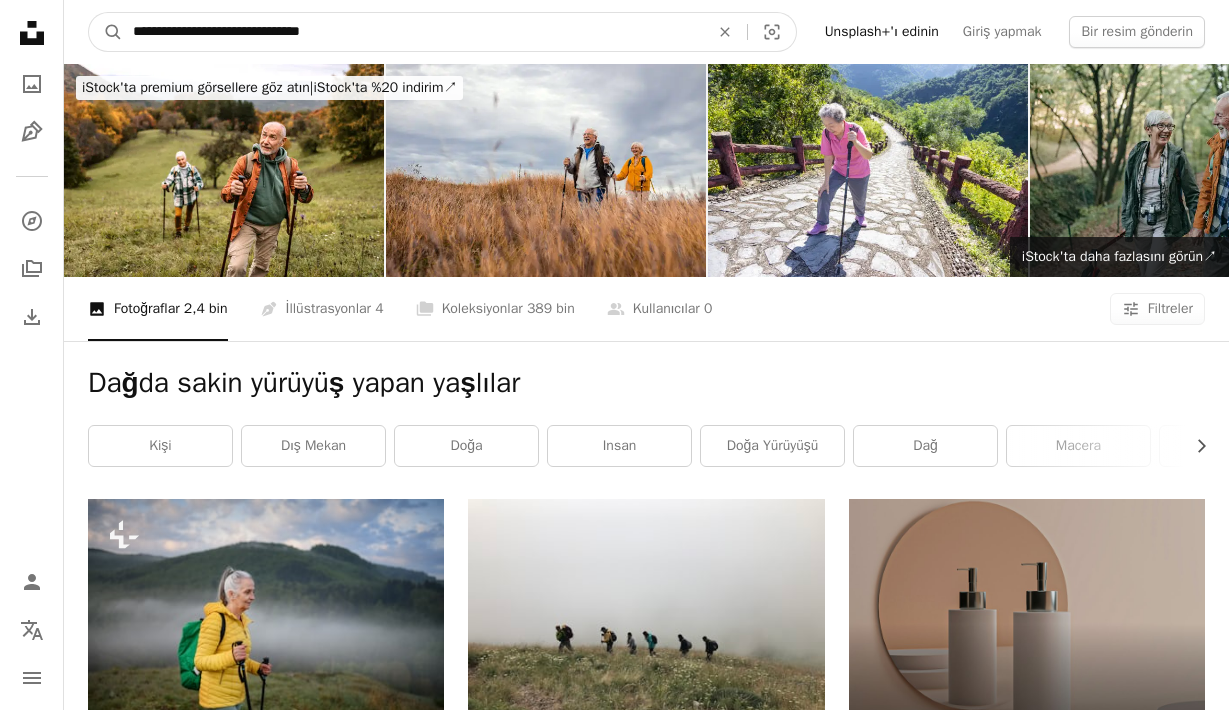 drag, startPoint x: 360, startPoint y: 27, endPoint x: 273, endPoint y: 26, distance: 87.005745 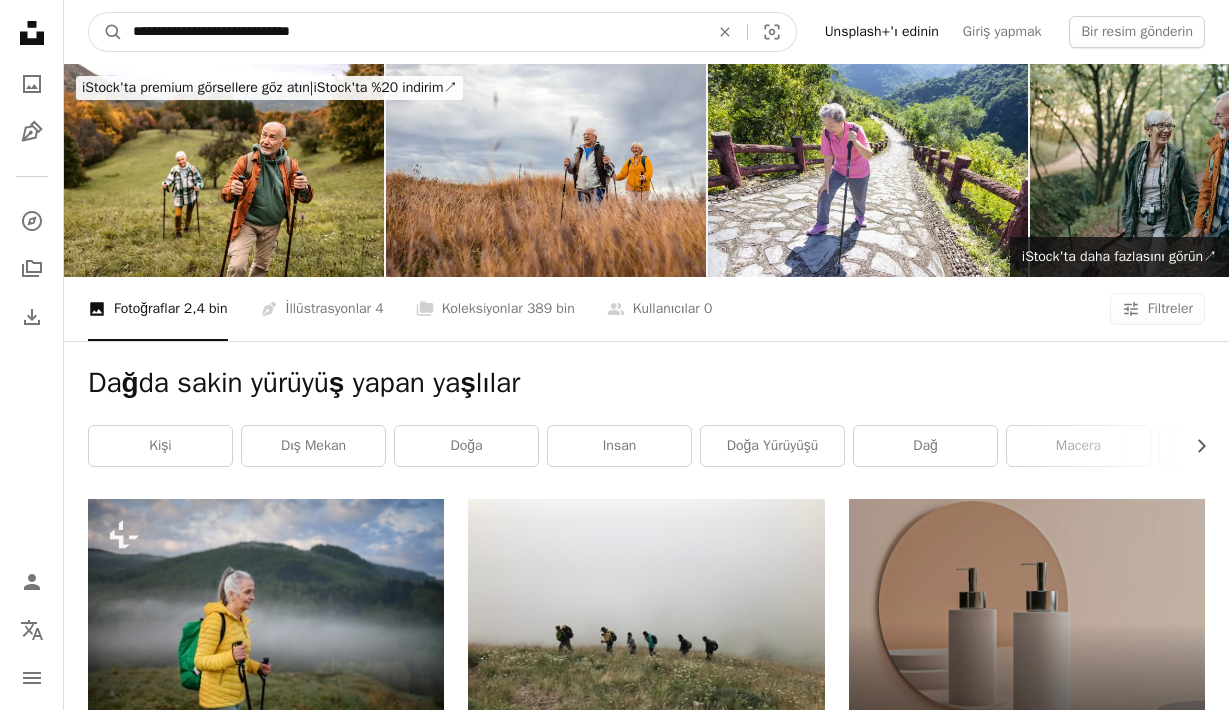 type on "**********" 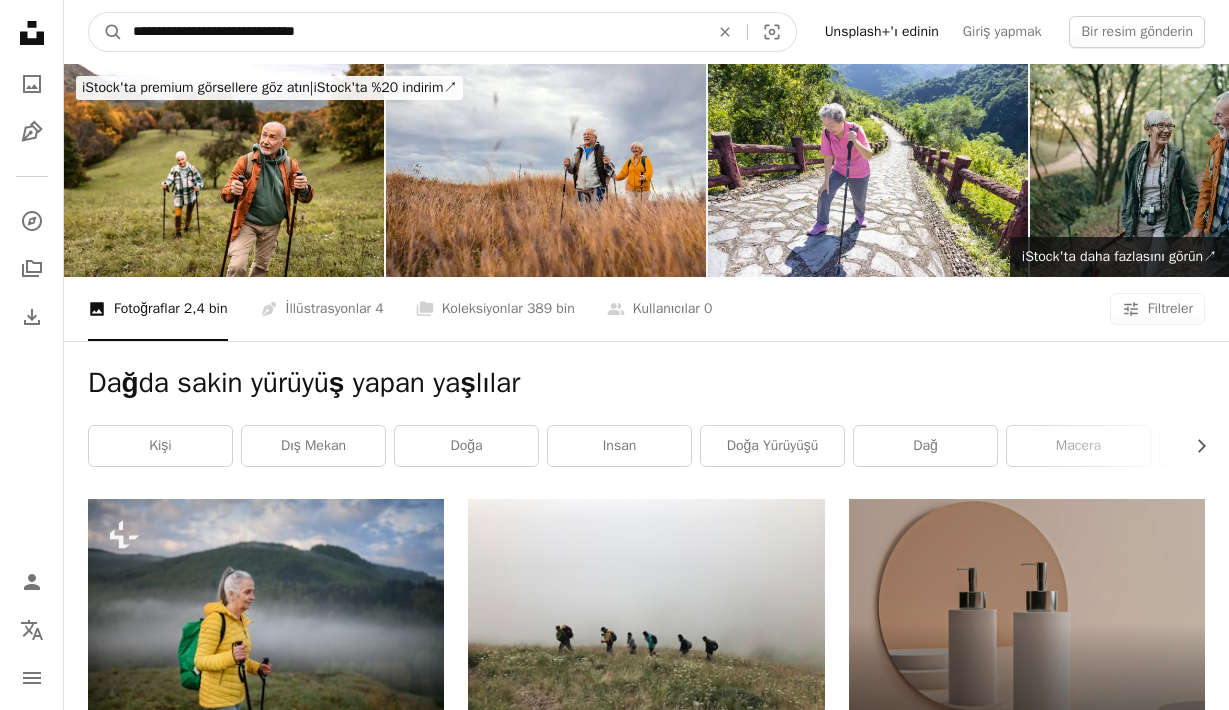 click on "A magnifying glass" at bounding box center (106, 32) 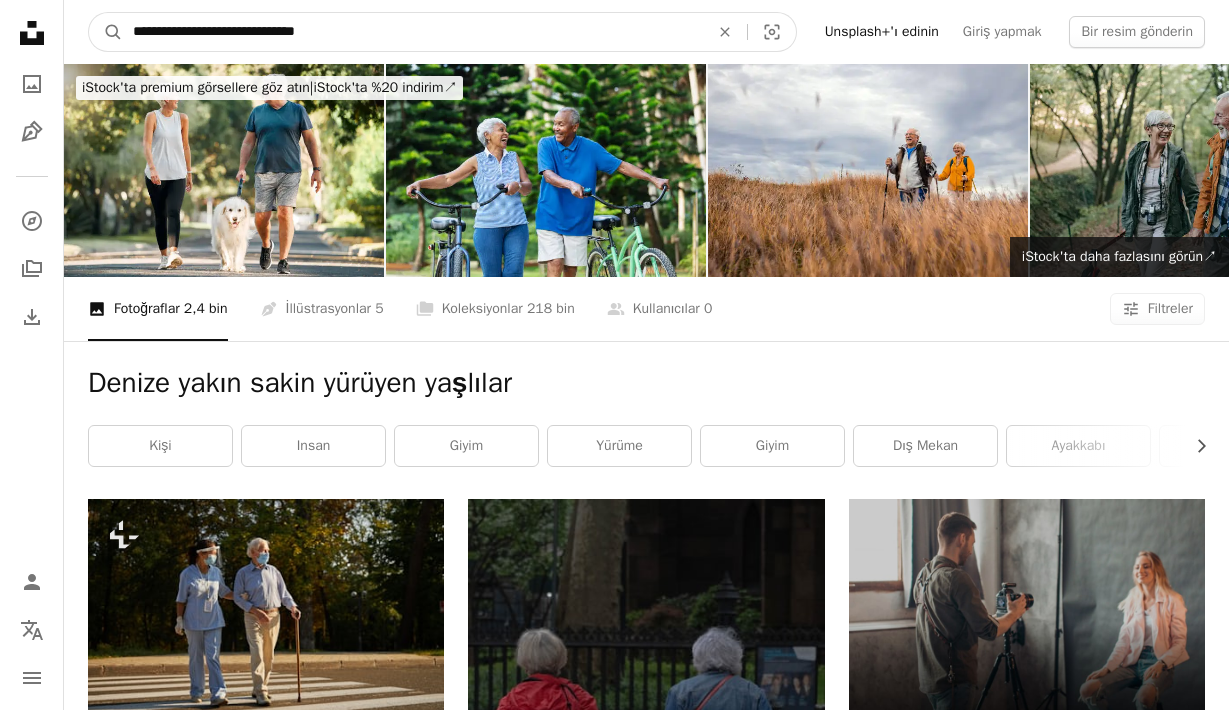 click on "**********" at bounding box center [413, 32] 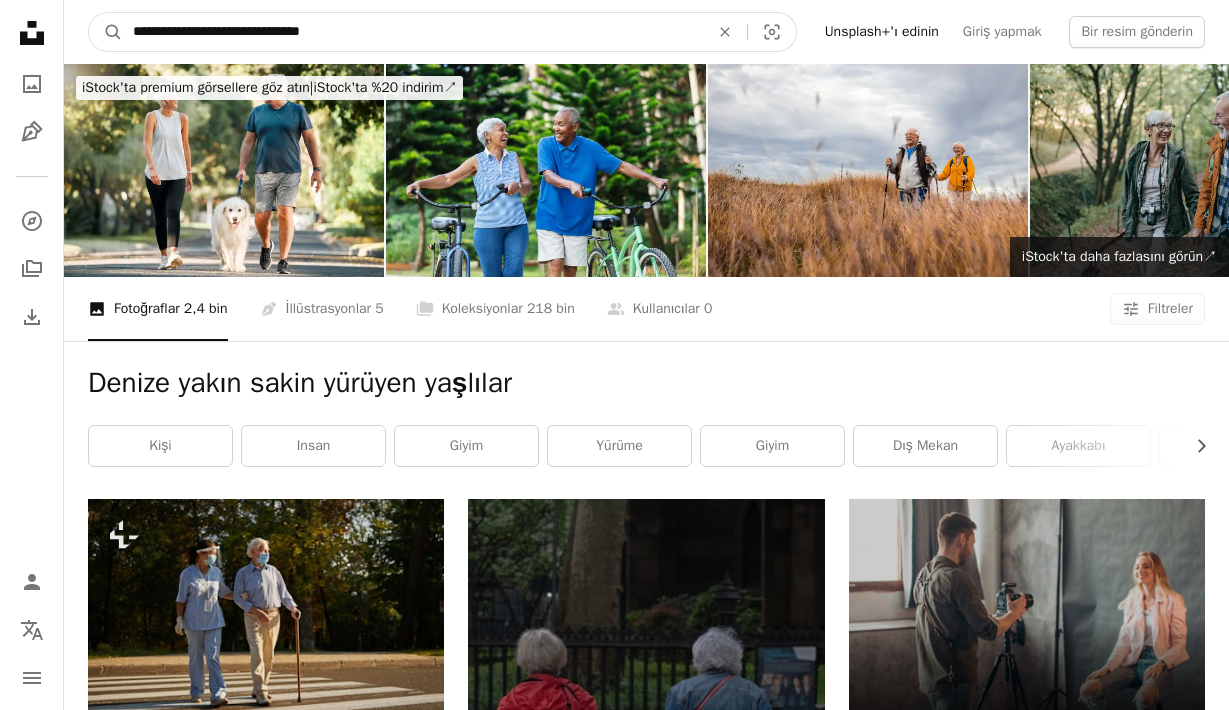 click on "A magnifying glass" at bounding box center (106, 32) 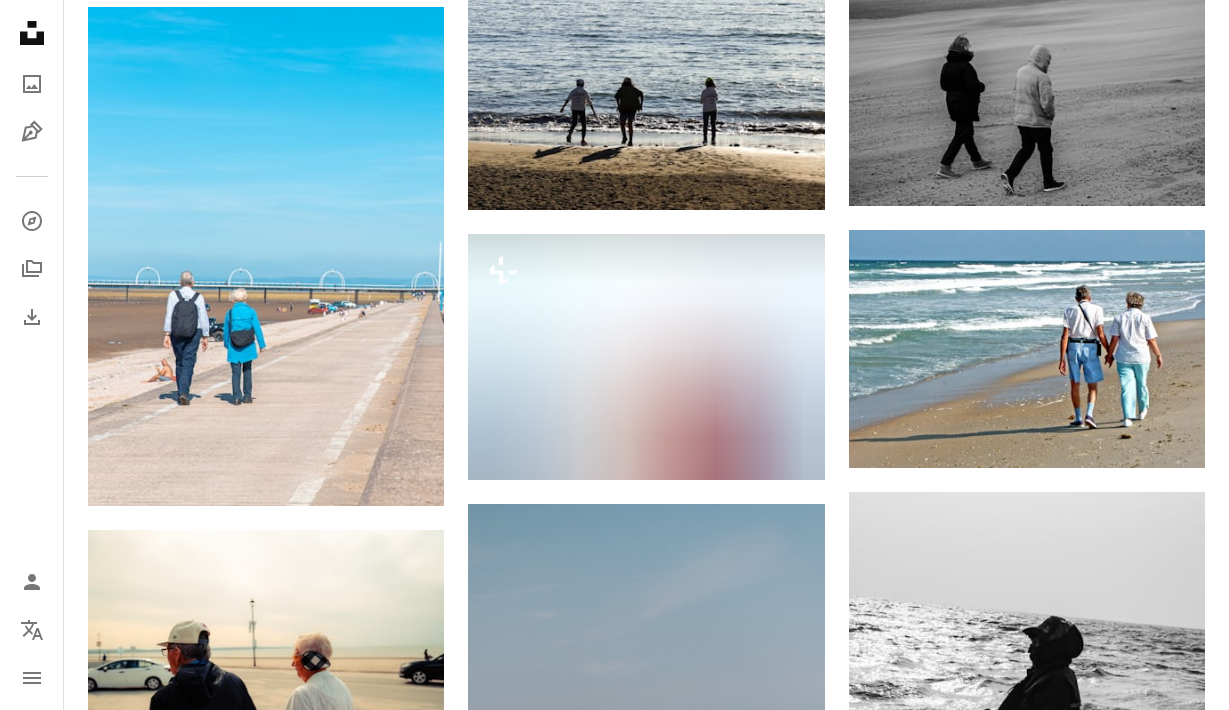 scroll, scrollTop: 1056, scrollLeft: 0, axis: vertical 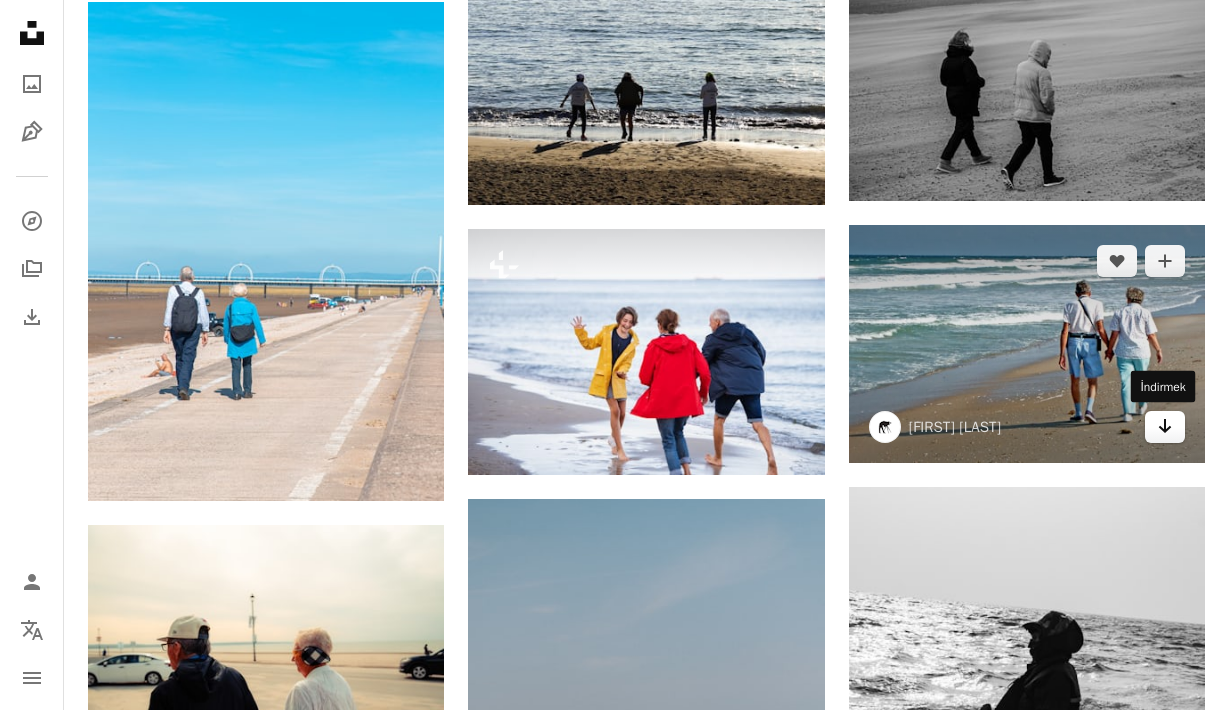 click on "Arrow pointing down" 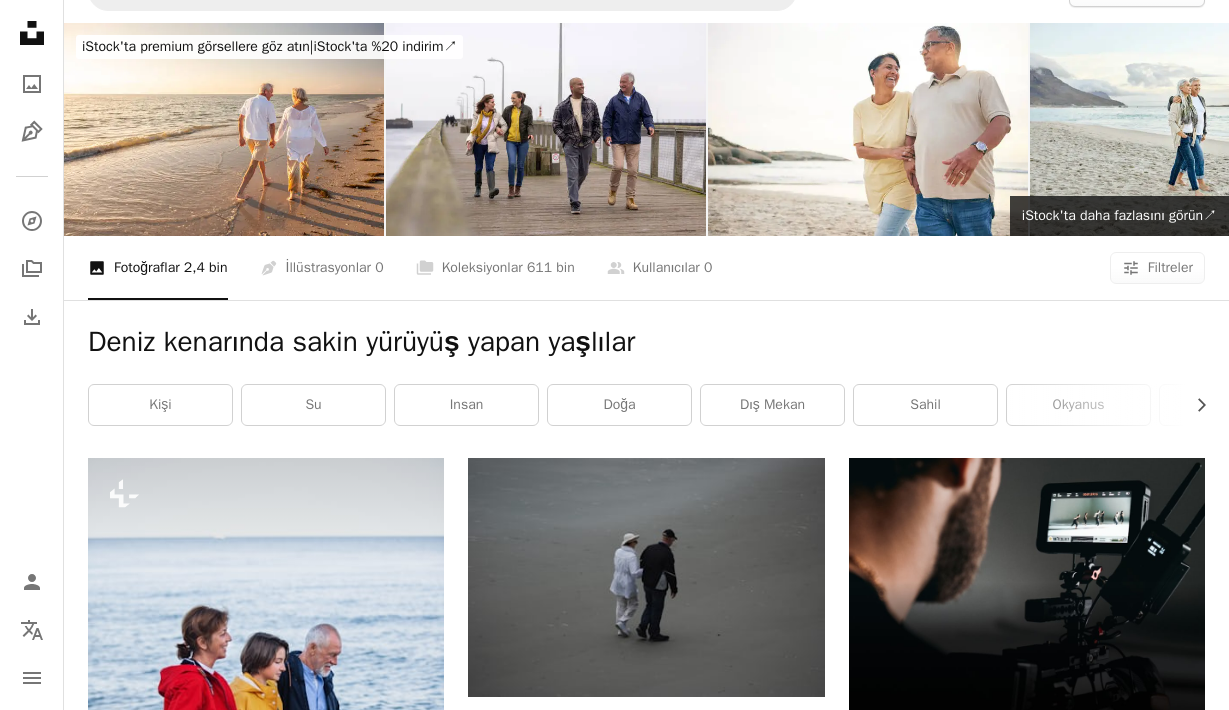 scroll, scrollTop: 0, scrollLeft: 0, axis: both 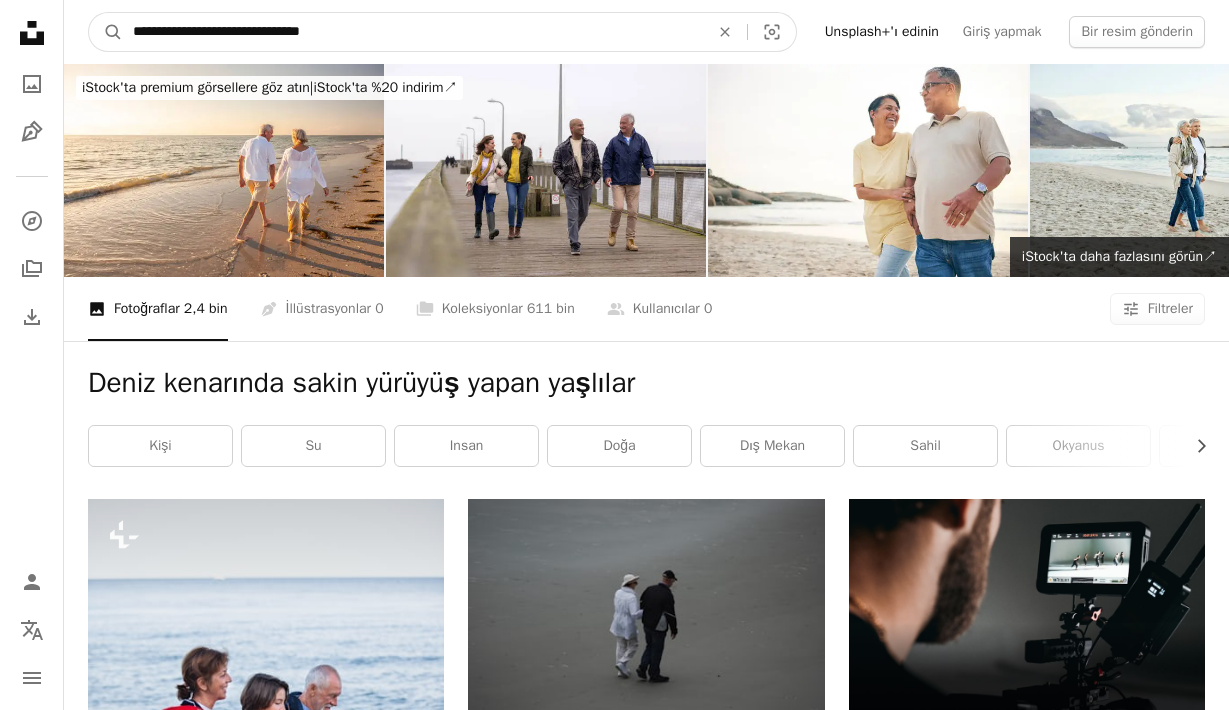 click on "**********" at bounding box center [413, 32] 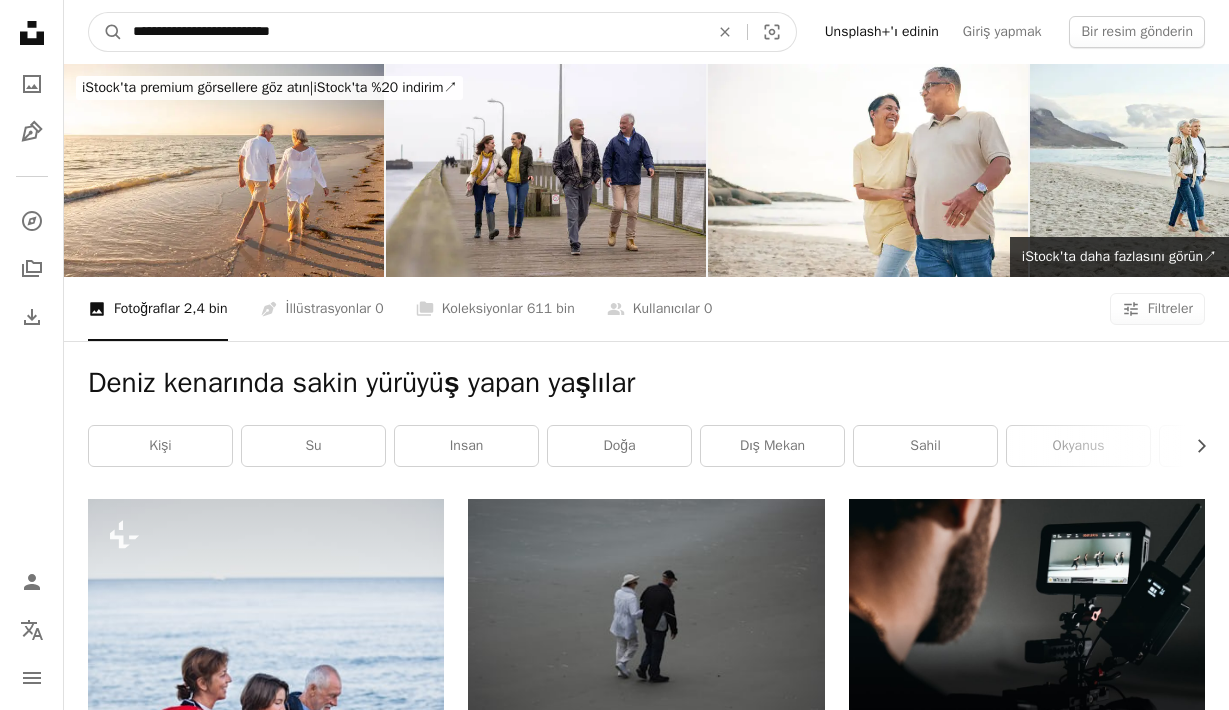 type on "**********" 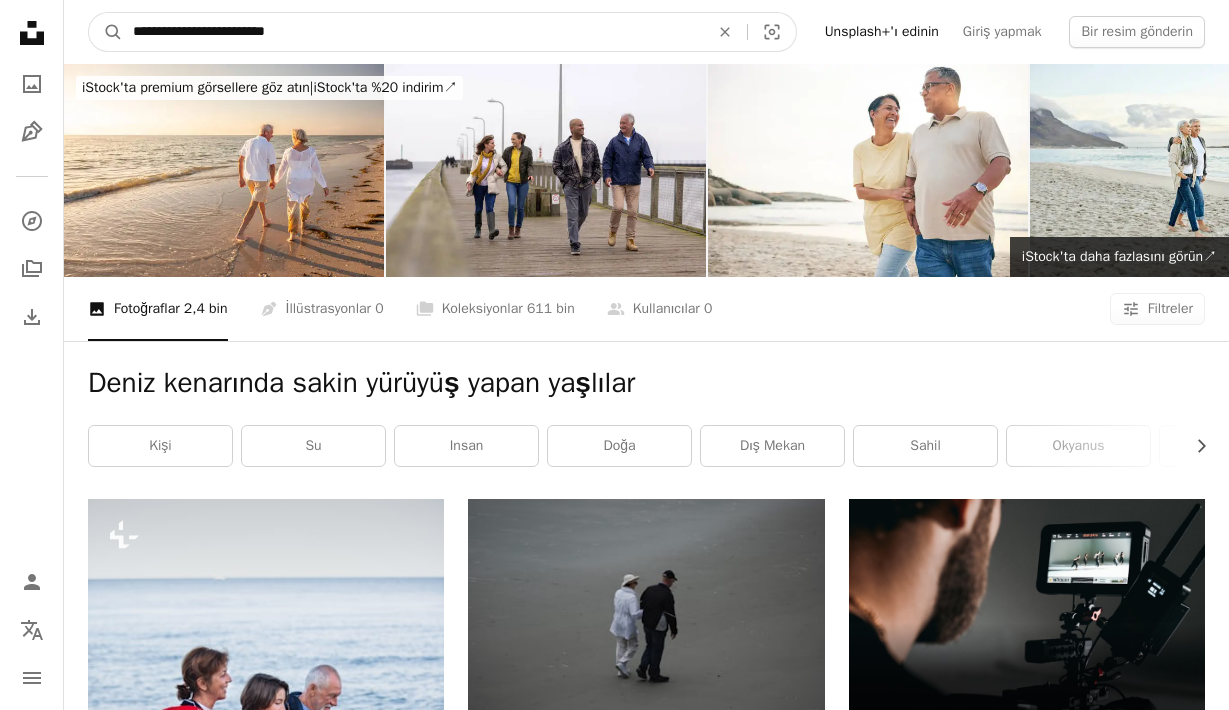 click on "A magnifying glass" at bounding box center [106, 32] 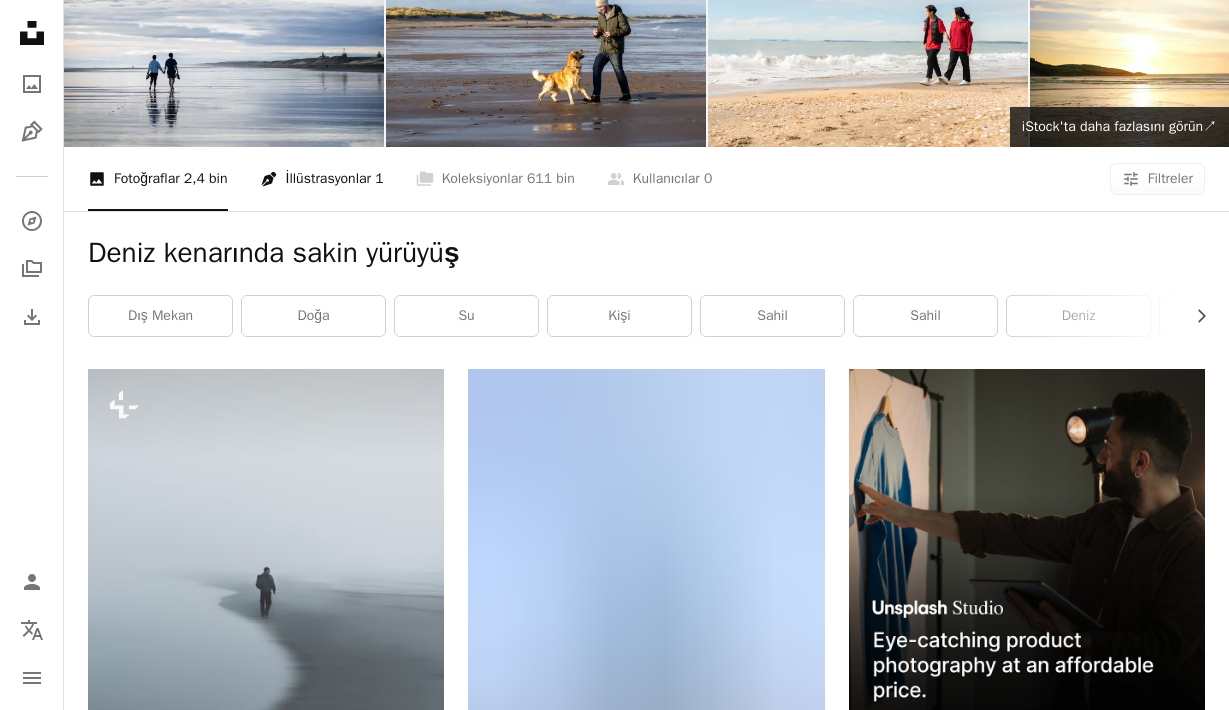 scroll, scrollTop: 0, scrollLeft: 0, axis: both 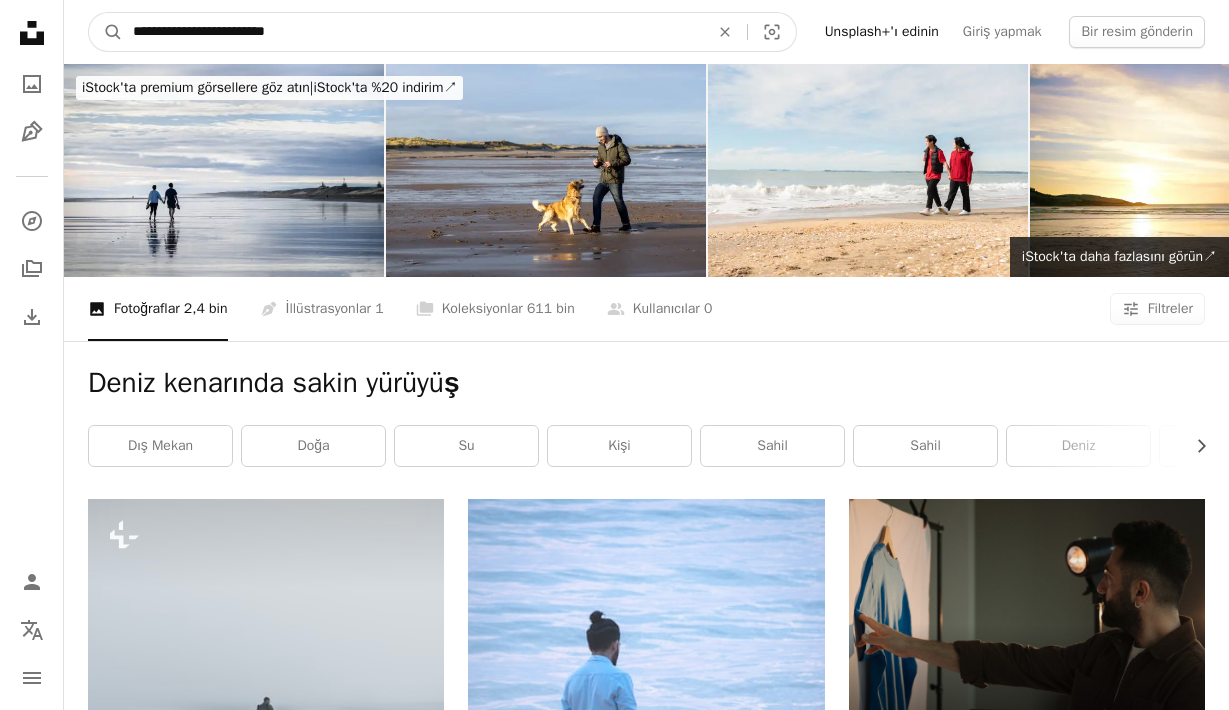 click on "**********" at bounding box center [413, 32] 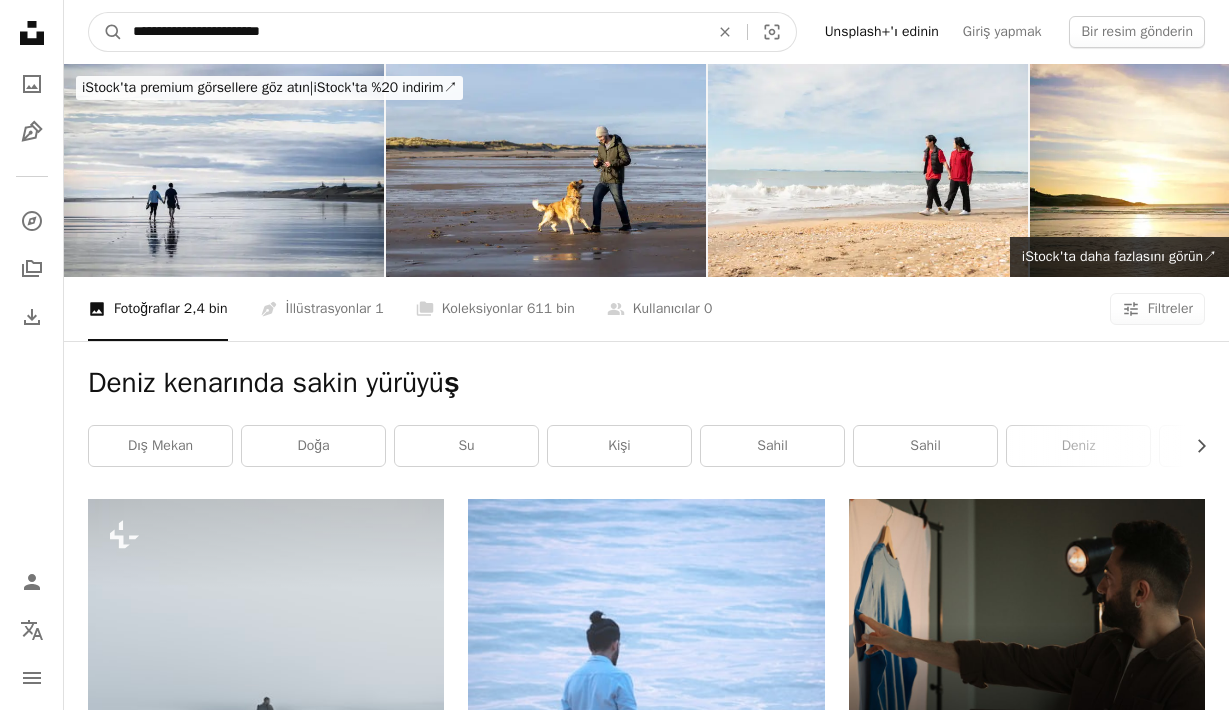 click on "**********" at bounding box center (413, 32) 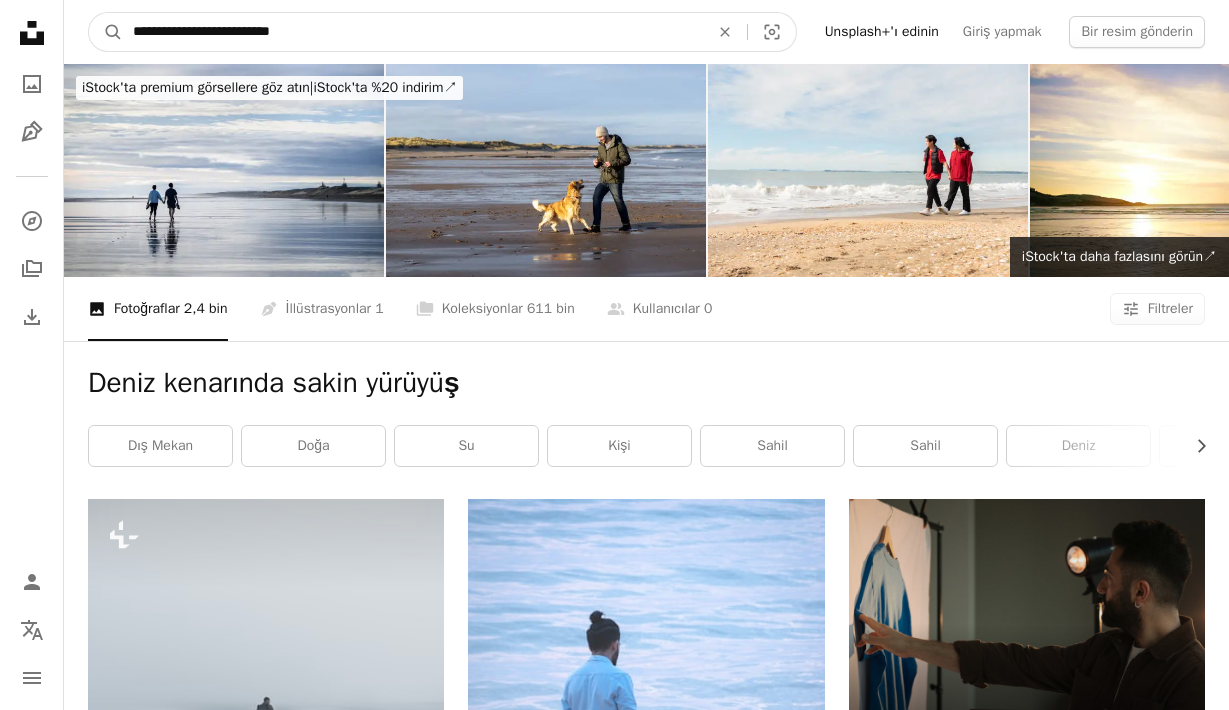 type on "**********" 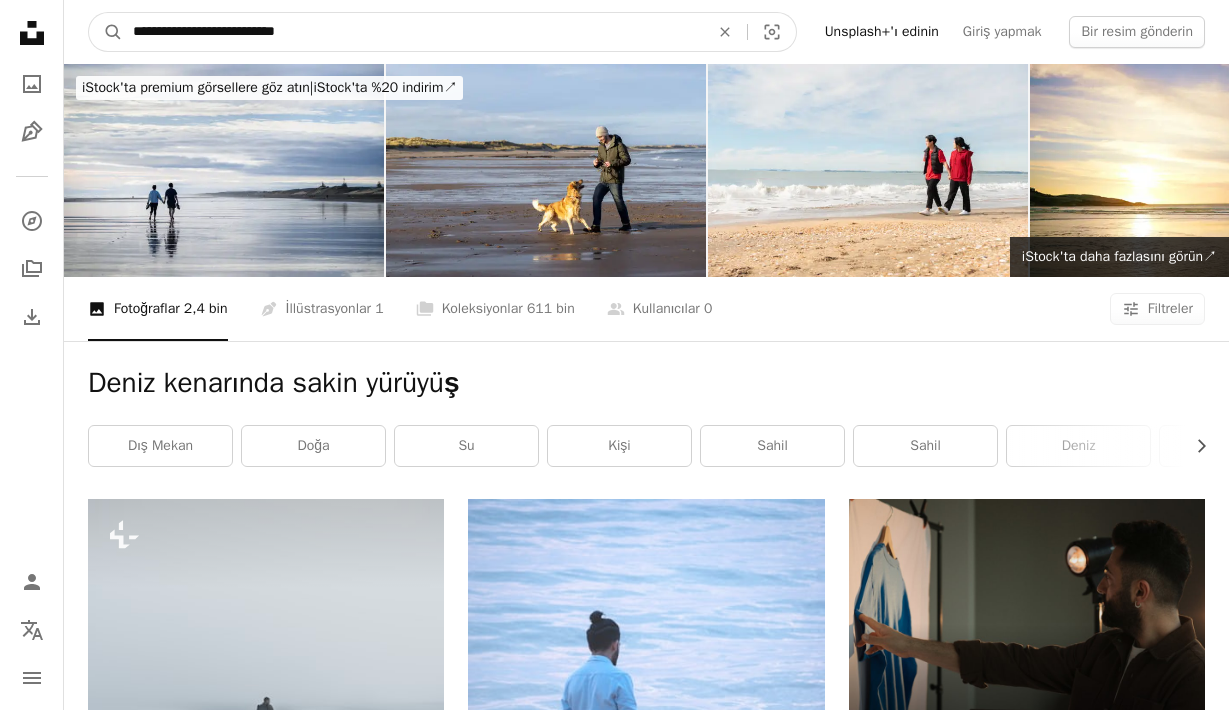click on "A magnifying glass" at bounding box center (106, 32) 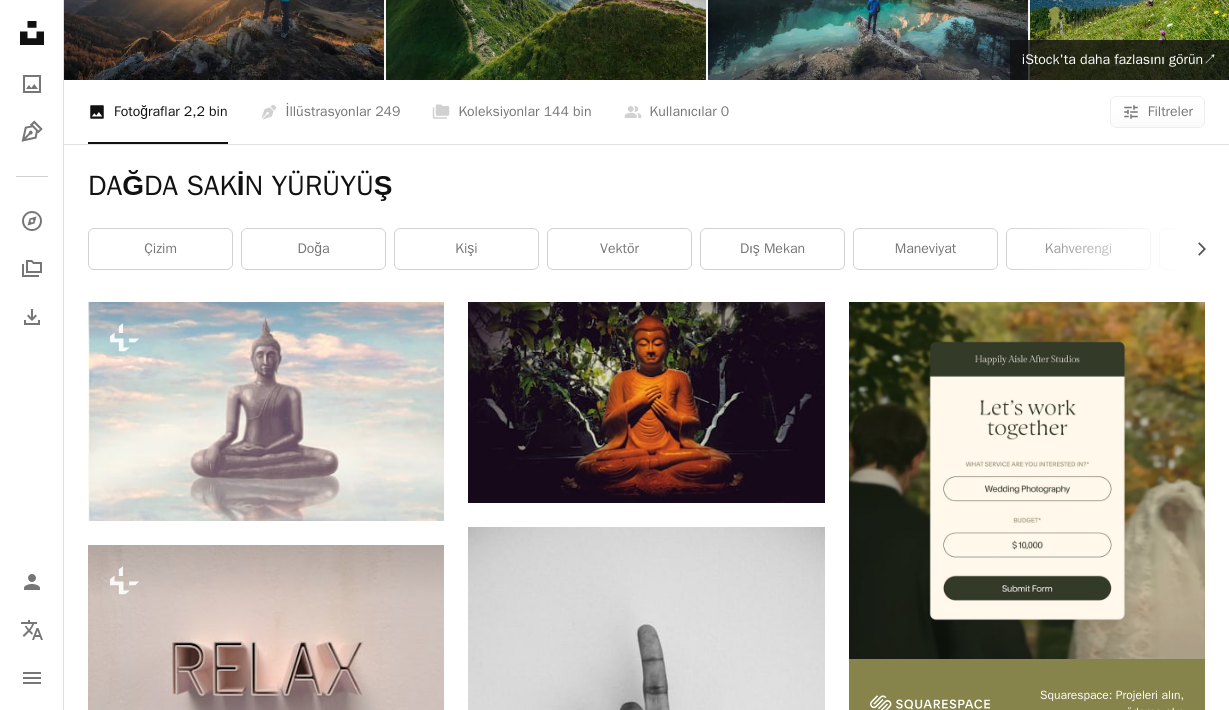 scroll, scrollTop: 0, scrollLeft: 0, axis: both 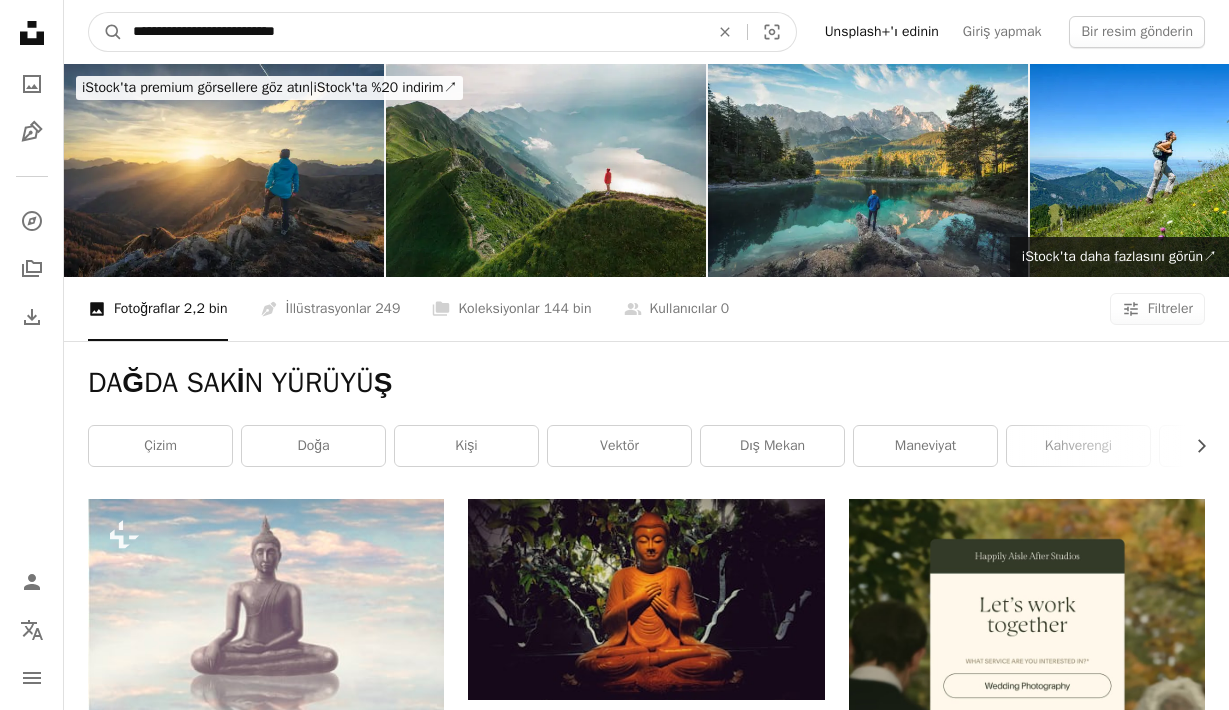 click on "**********" at bounding box center (413, 32) 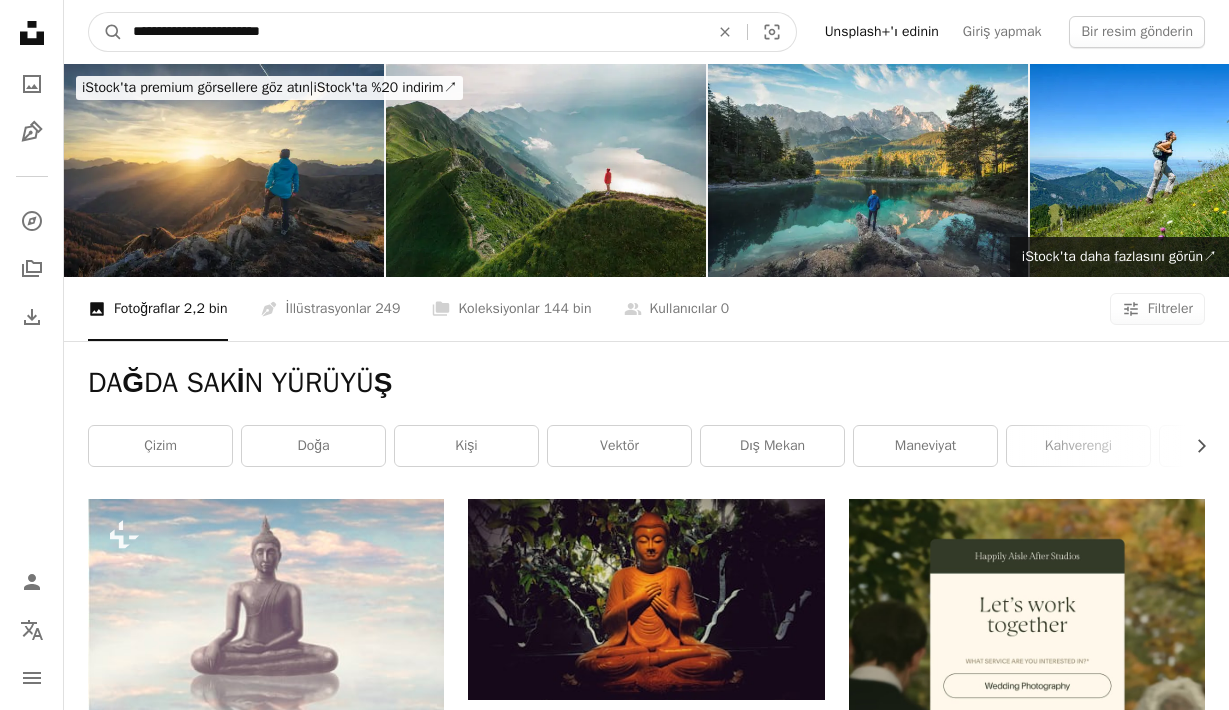 type on "**********" 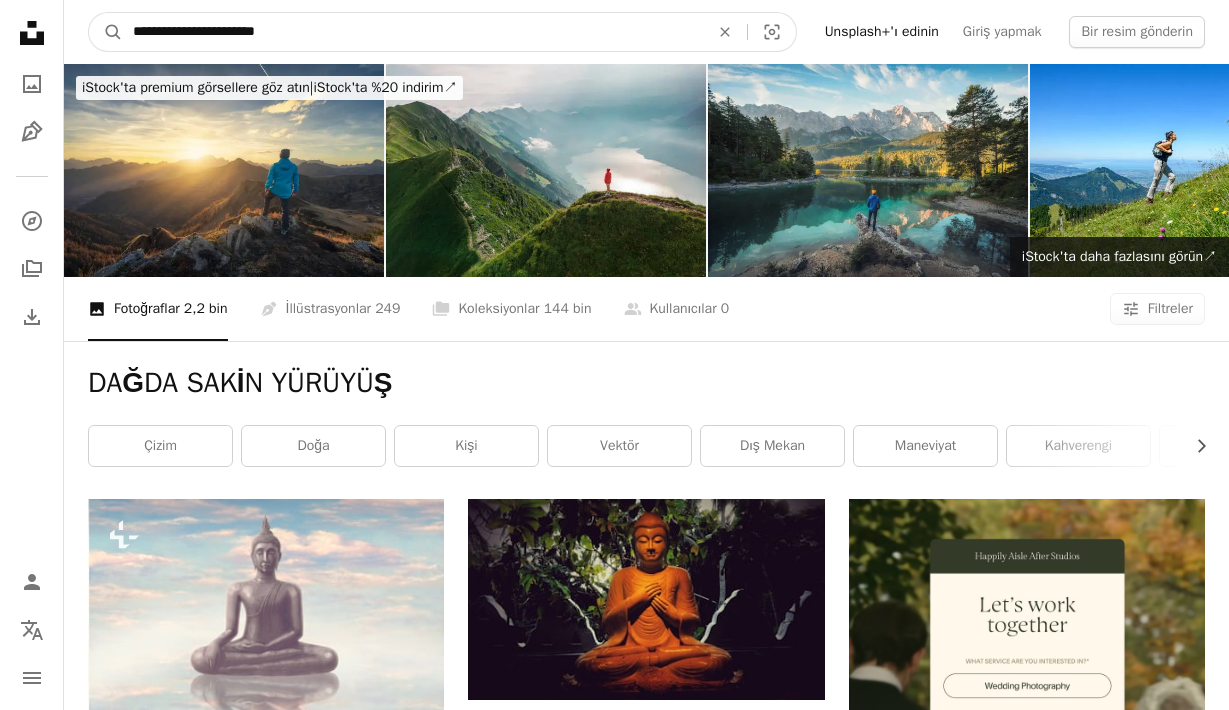 click on "A magnifying glass" at bounding box center (106, 32) 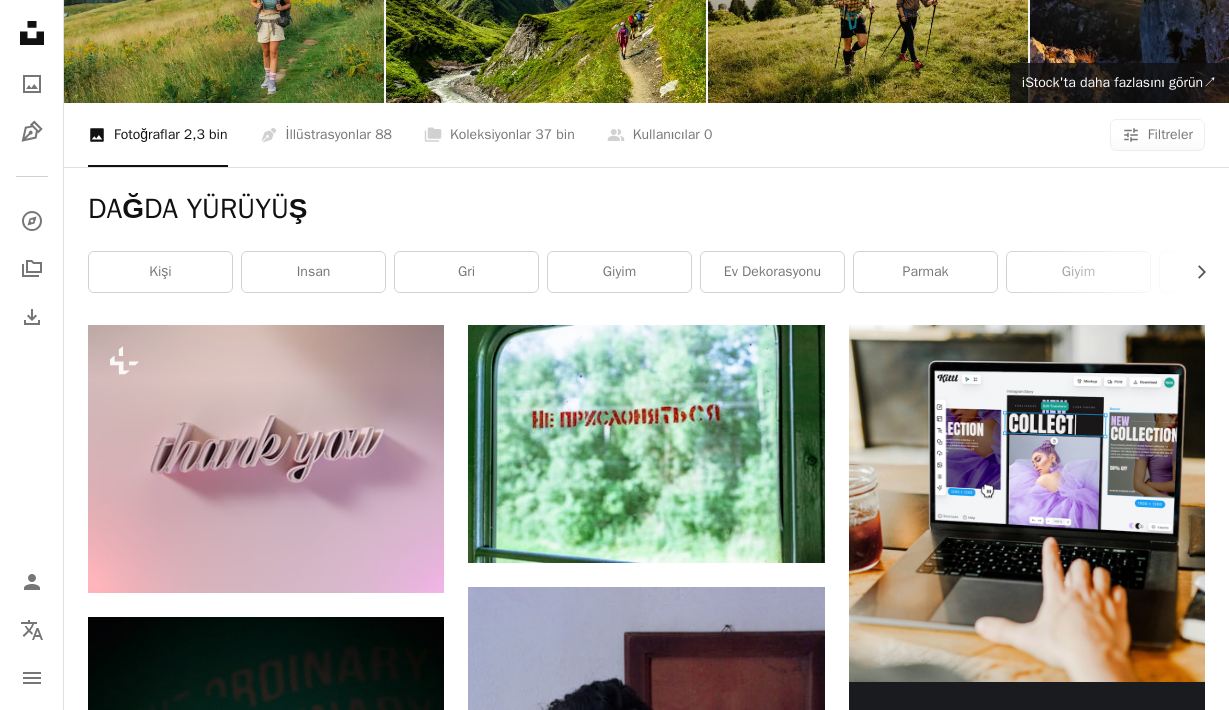 scroll, scrollTop: 0, scrollLeft: 0, axis: both 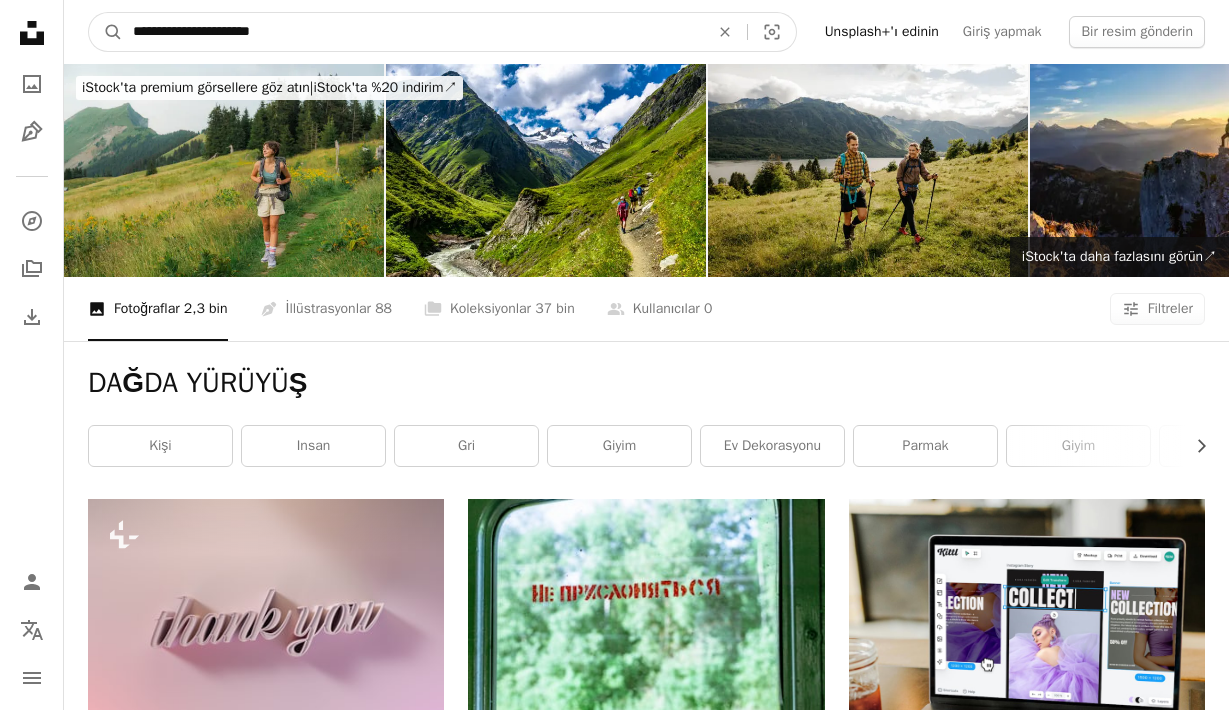 drag, startPoint x: 327, startPoint y: 36, endPoint x: 184, endPoint y: 32, distance: 143.05594 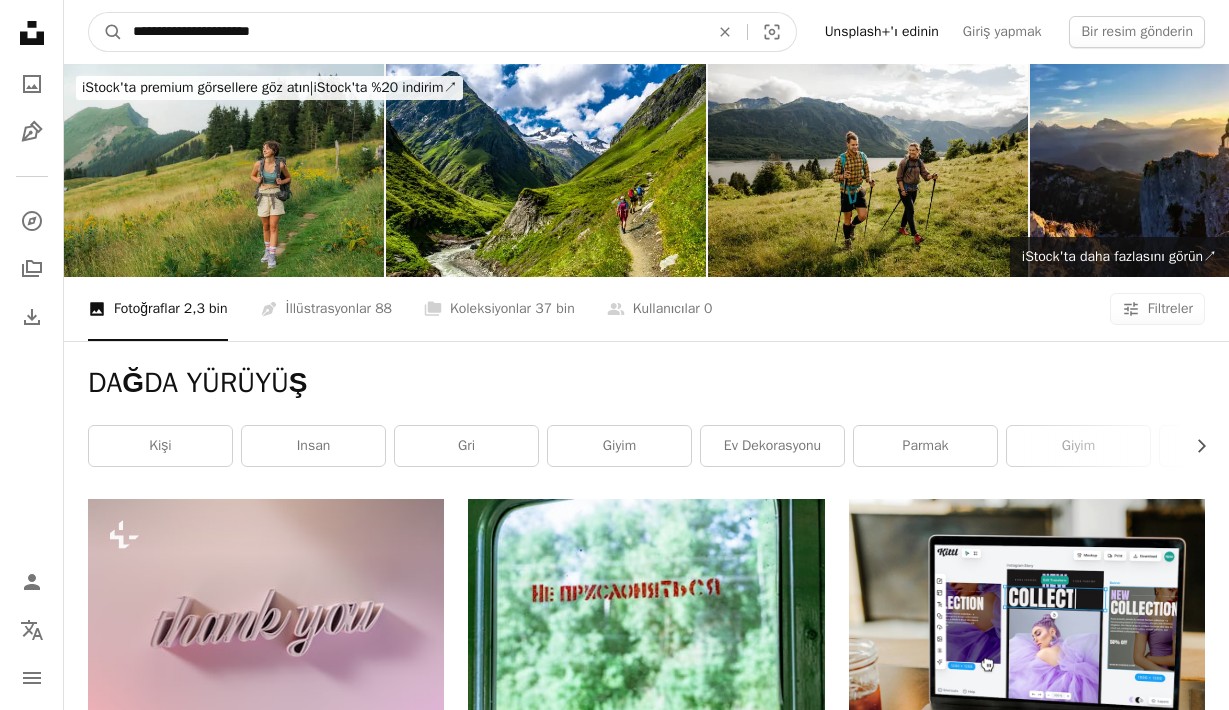type on "******" 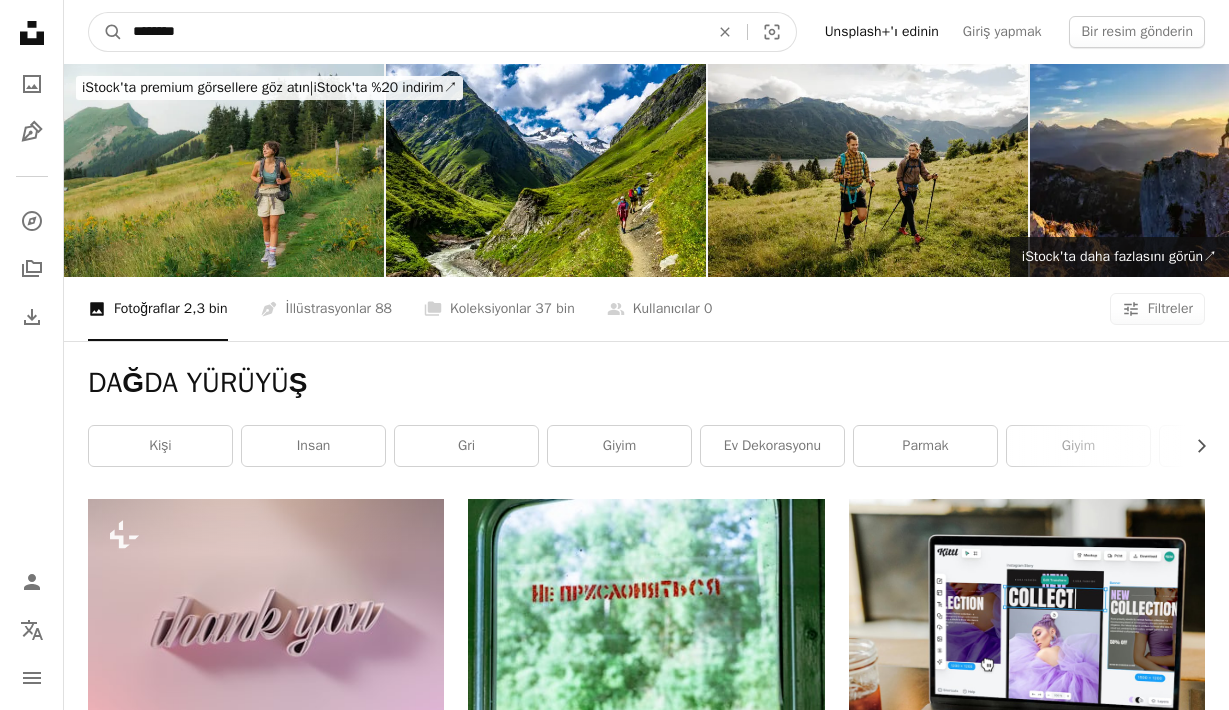 click on "A magnifying glass" at bounding box center (106, 32) 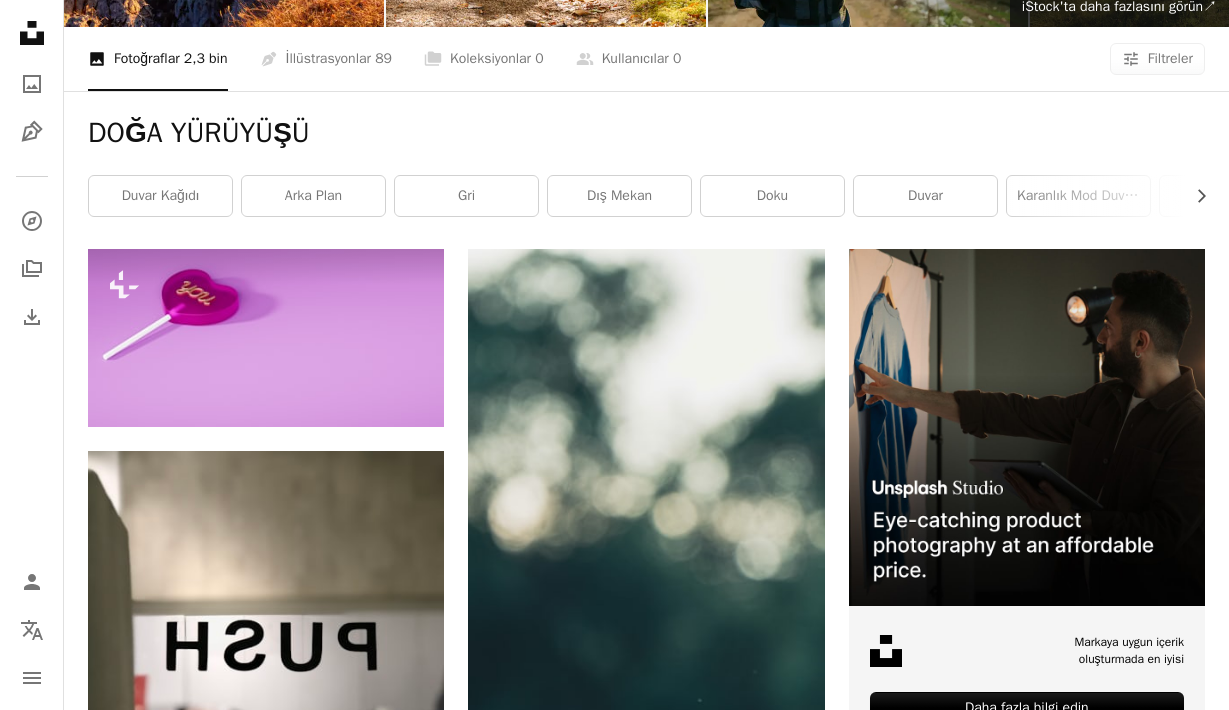 scroll, scrollTop: 0, scrollLeft: 0, axis: both 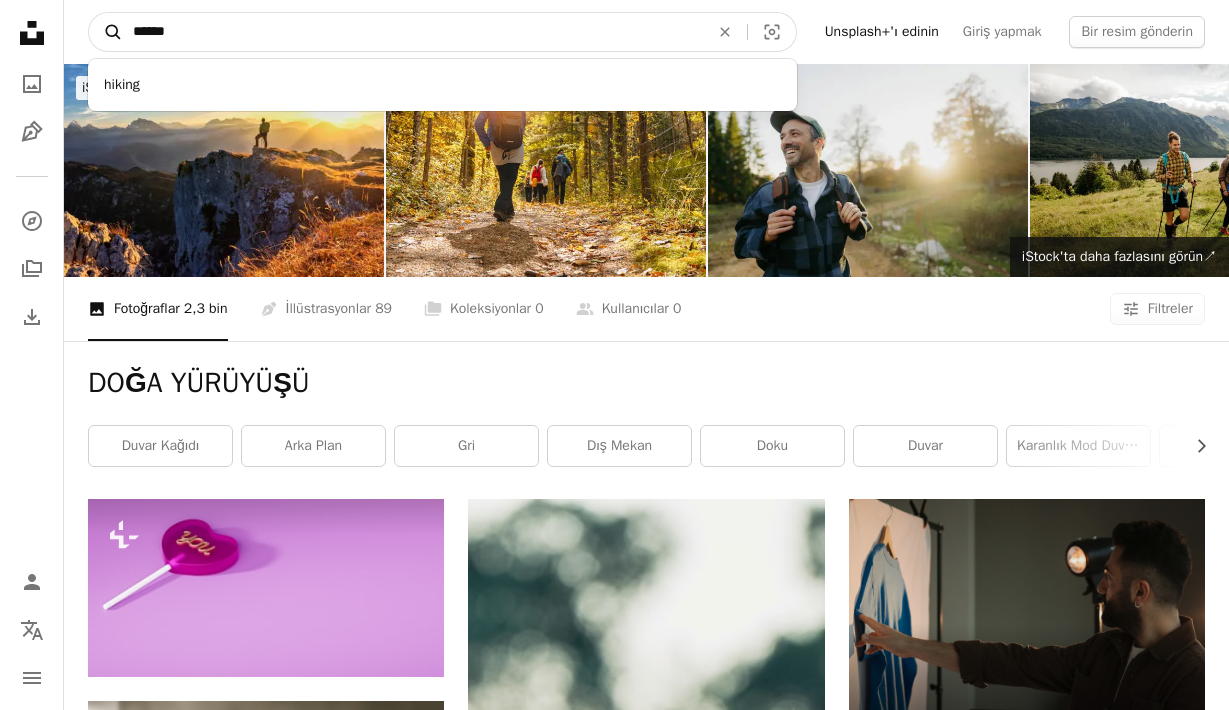 drag, startPoint x: 199, startPoint y: 31, endPoint x: 109, endPoint y: 25, distance: 90.199776 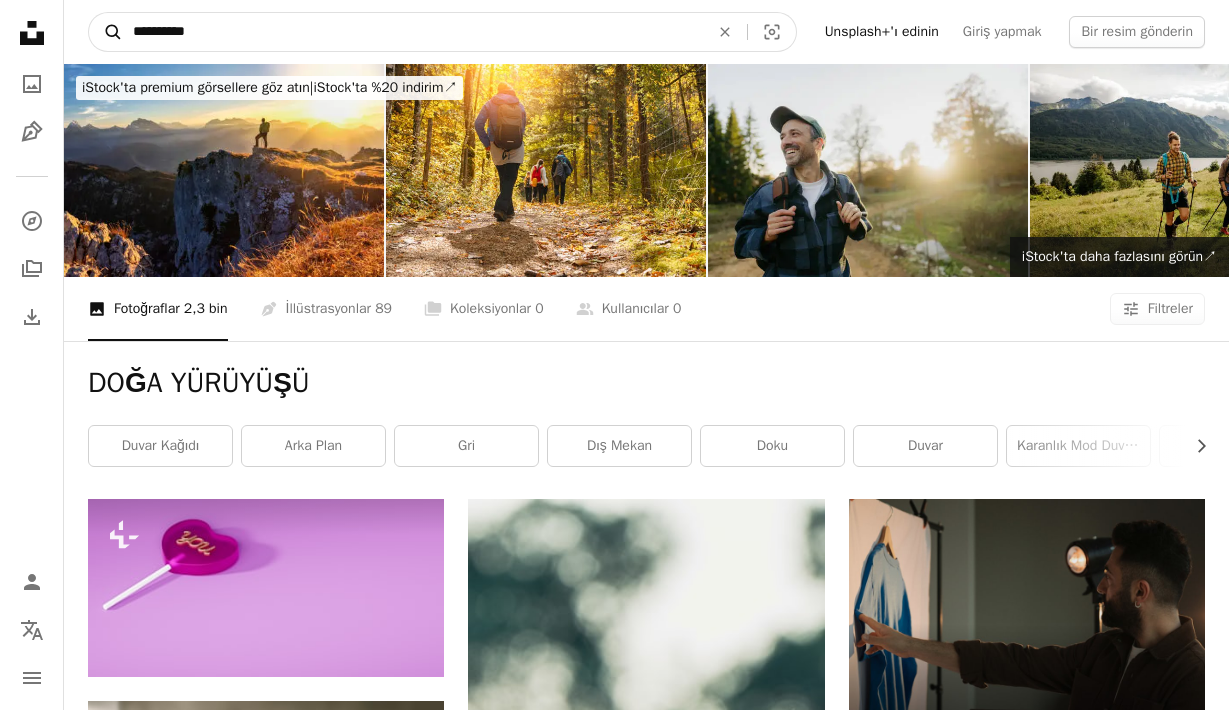 type on "**********" 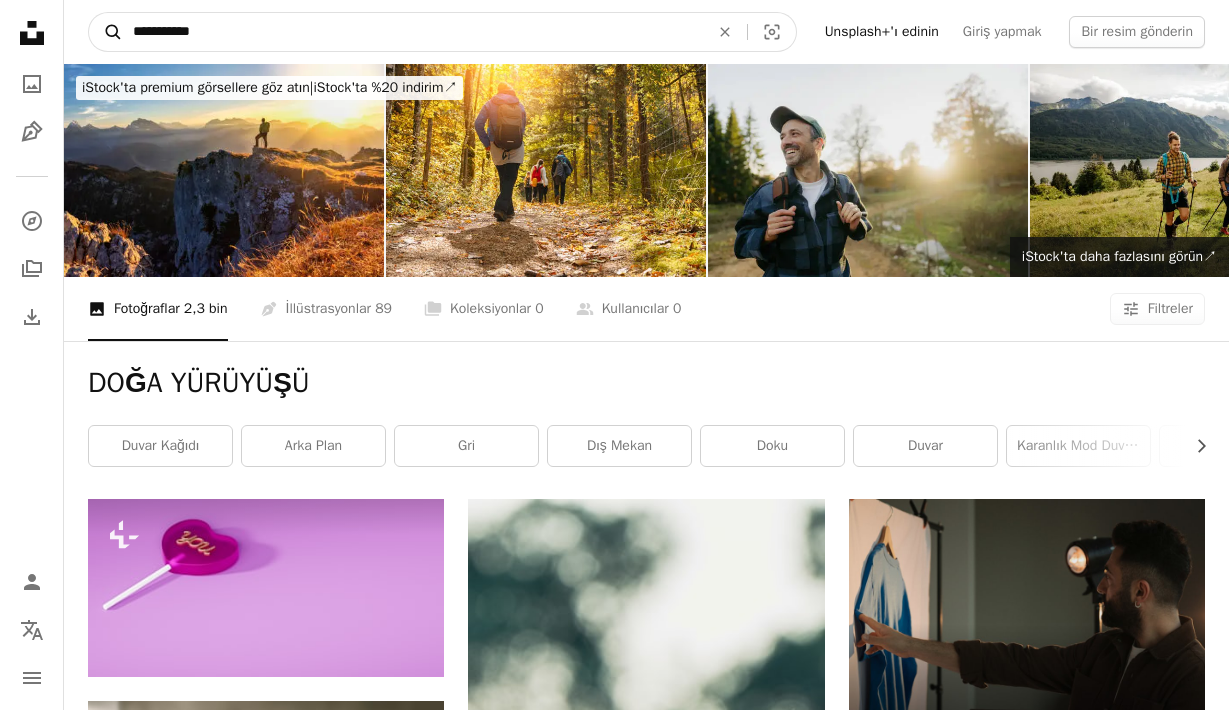 click on "A magnifying glass" at bounding box center (106, 32) 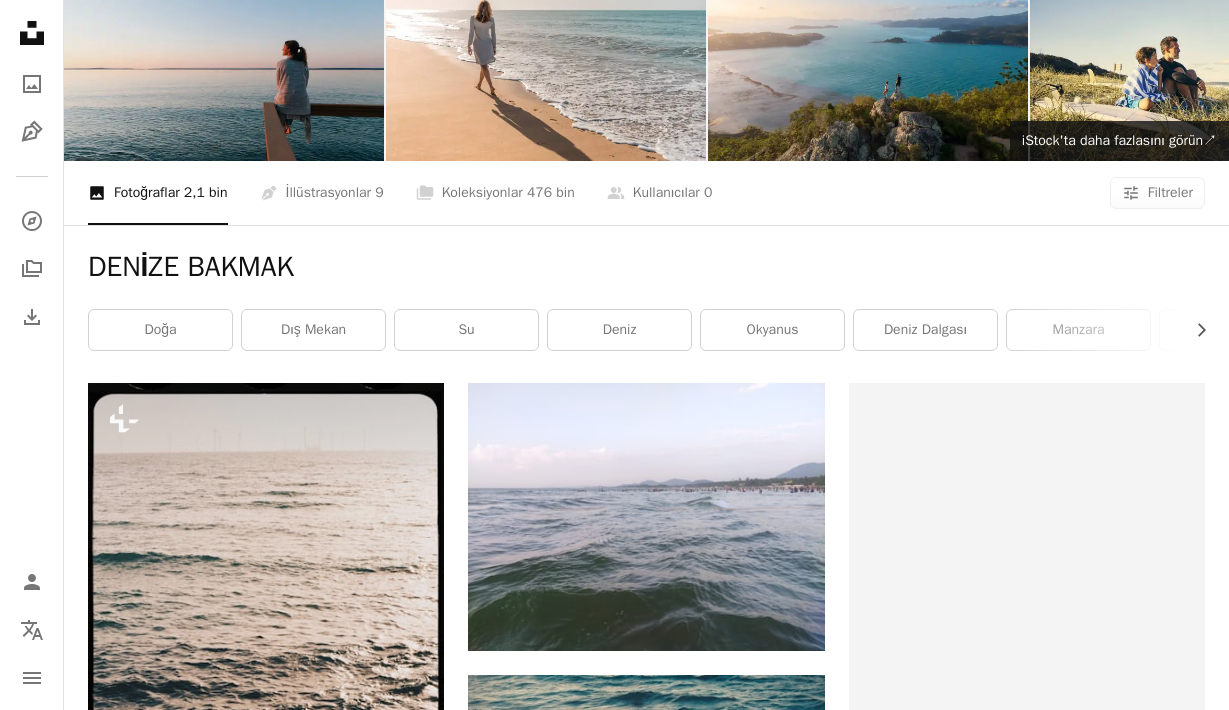 scroll, scrollTop: 0, scrollLeft: 0, axis: both 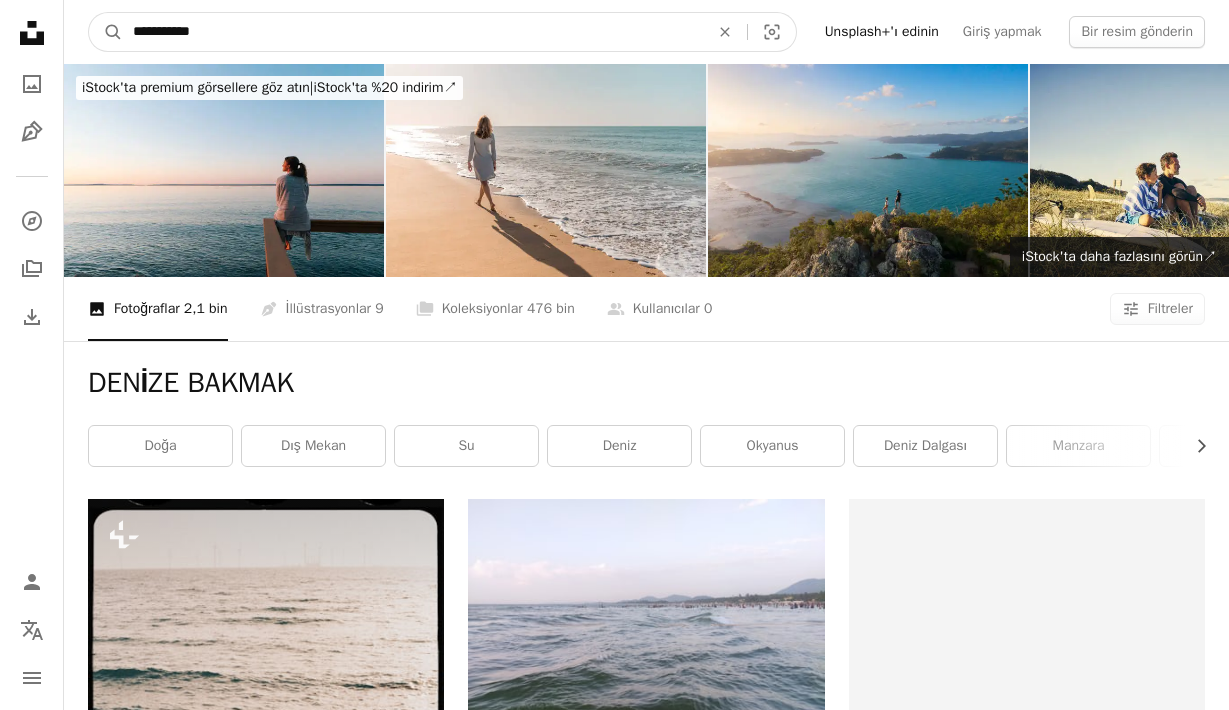 click on "**********" at bounding box center [413, 32] 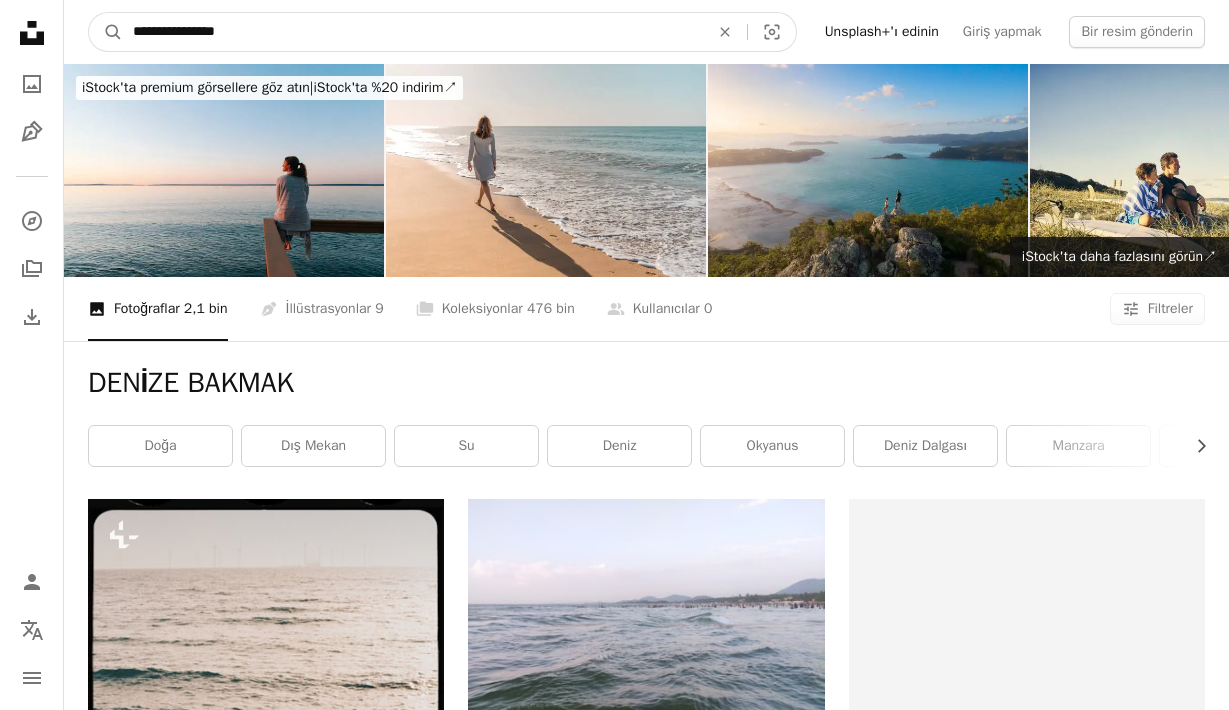 type on "**********" 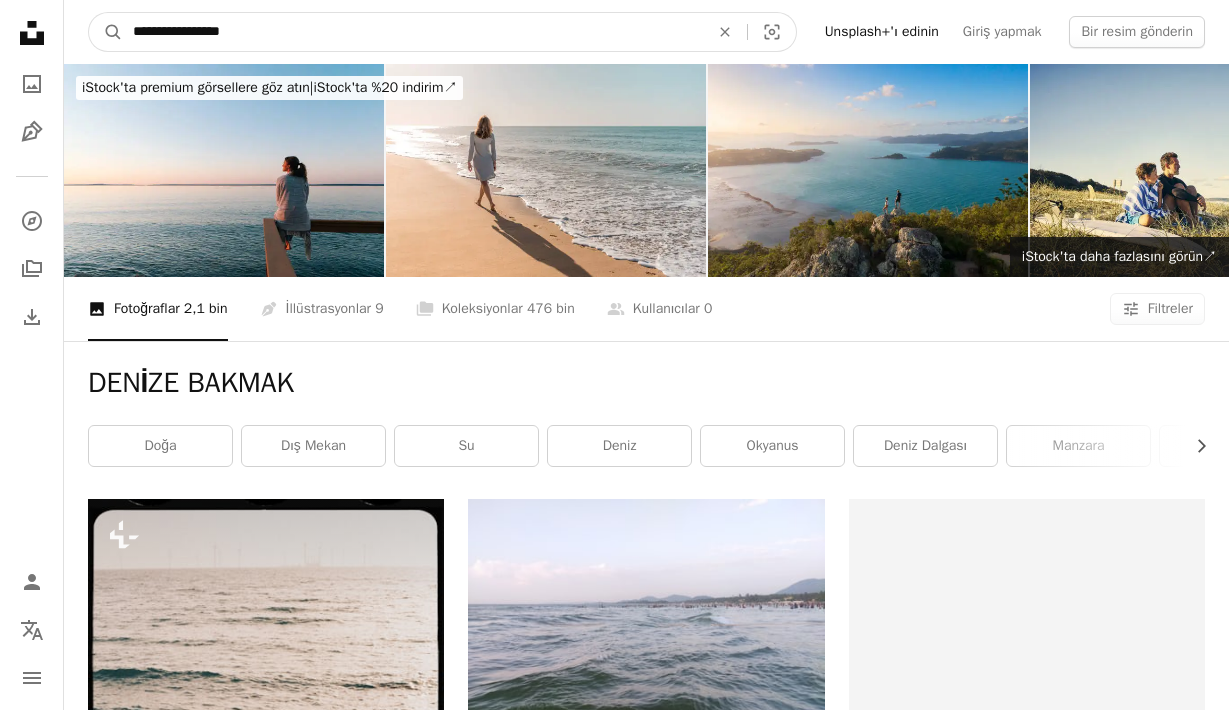 click on "A magnifying glass" at bounding box center (106, 32) 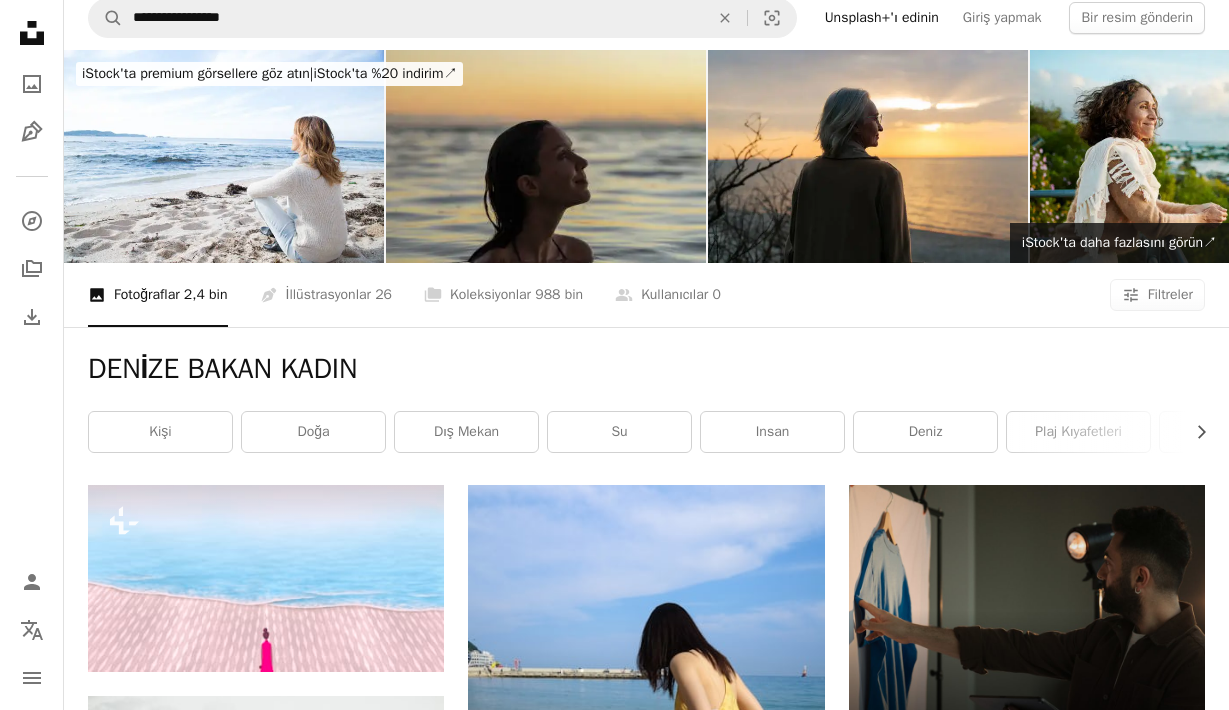 scroll, scrollTop: 0, scrollLeft: 0, axis: both 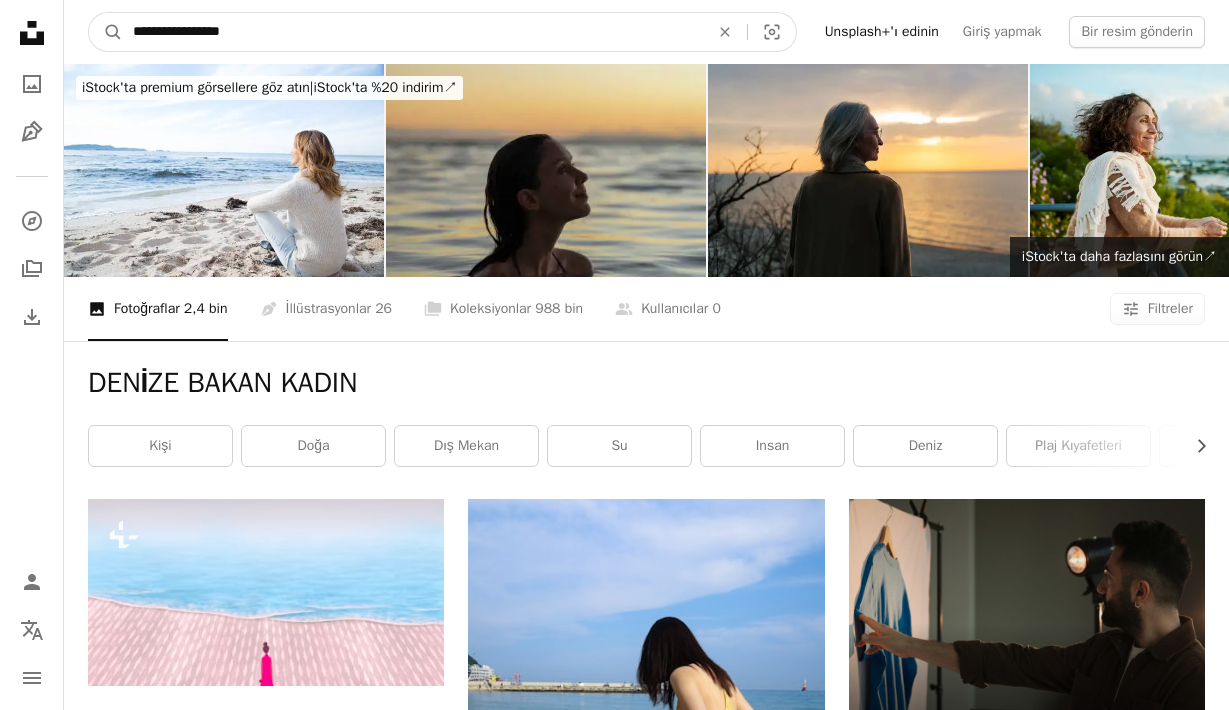 click on "**********" at bounding box center (413, 32) 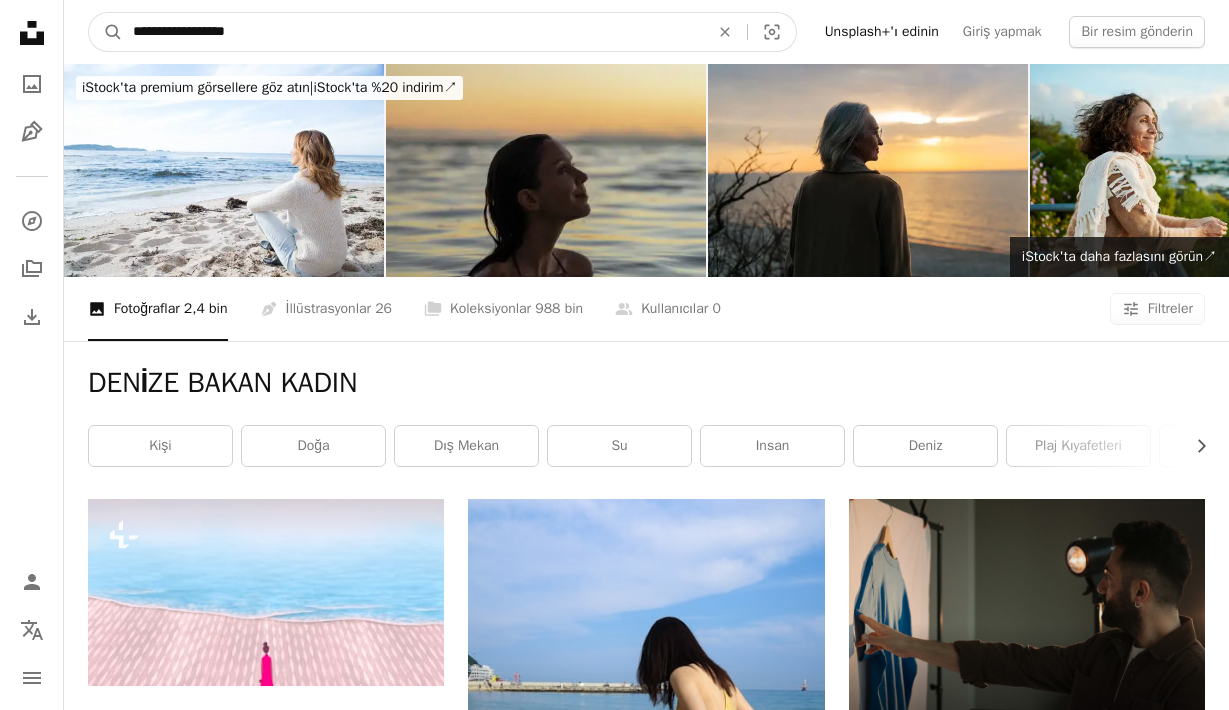type on "**********" 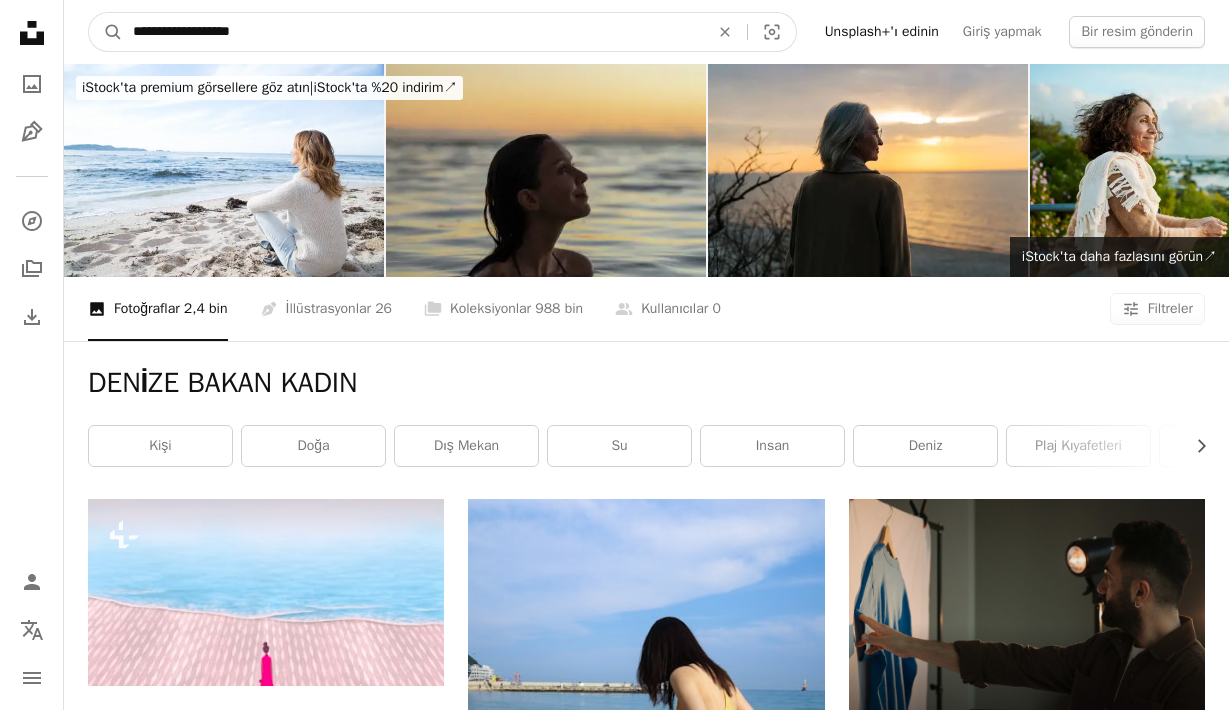 click on "A magnifying glass" at bounding box center [106, 32] 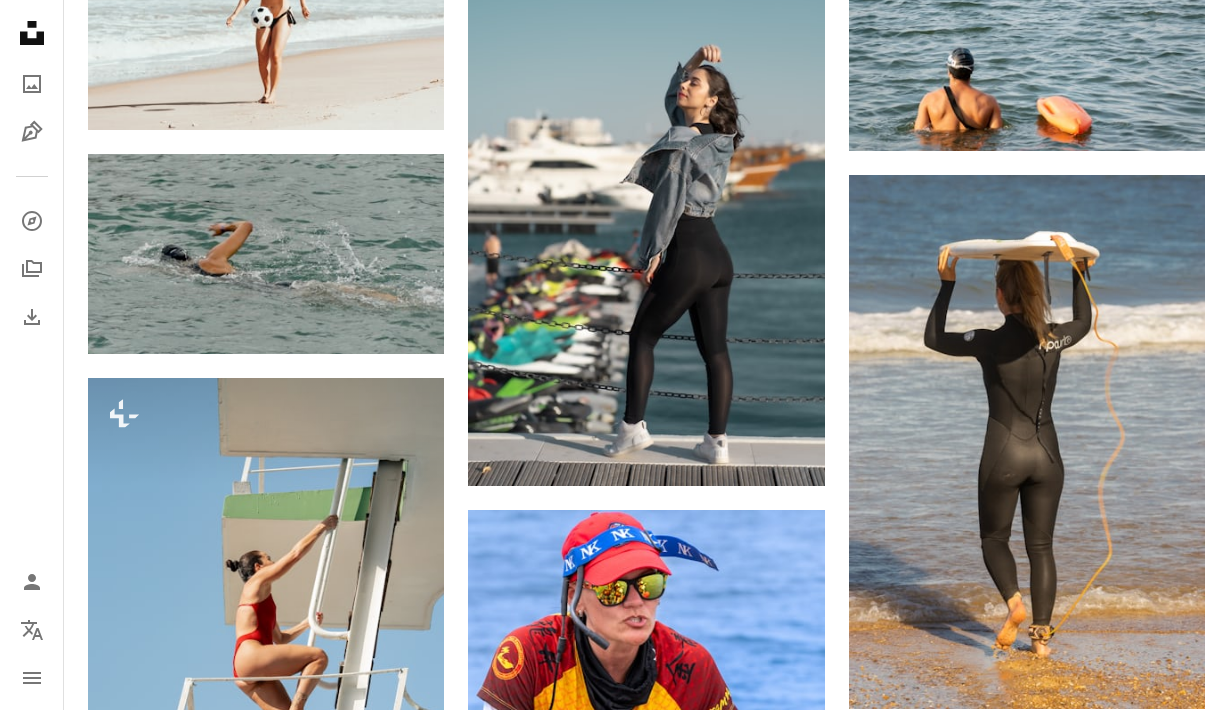 scroll, scrollTop: 1110, scrollLeft: 0, axis: vertical 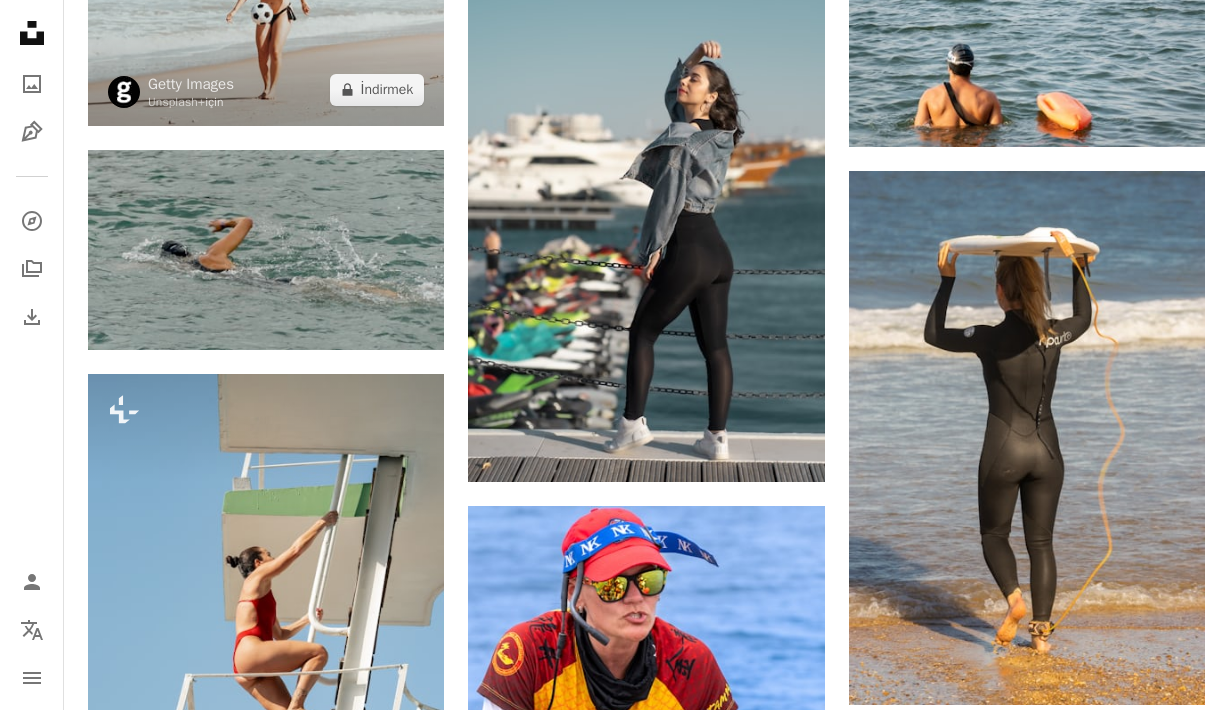 click at bounding box center (266, 7) 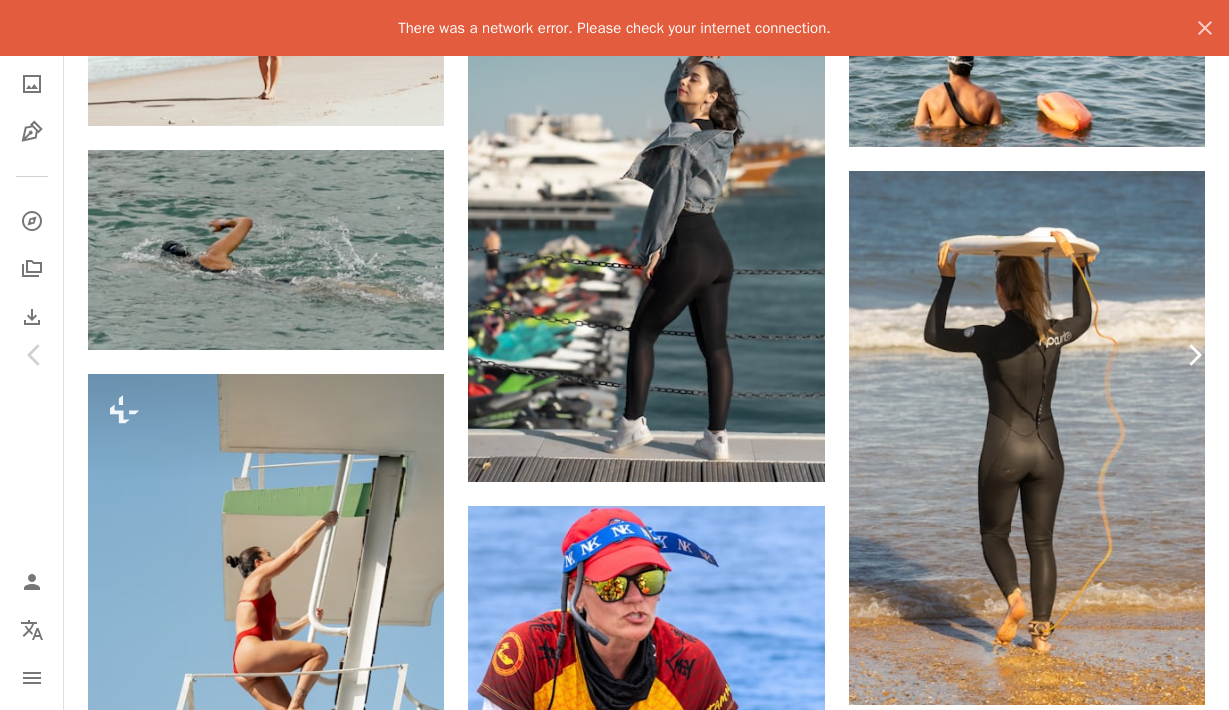click on "Chevron right" at bounding box center (1194, 355) 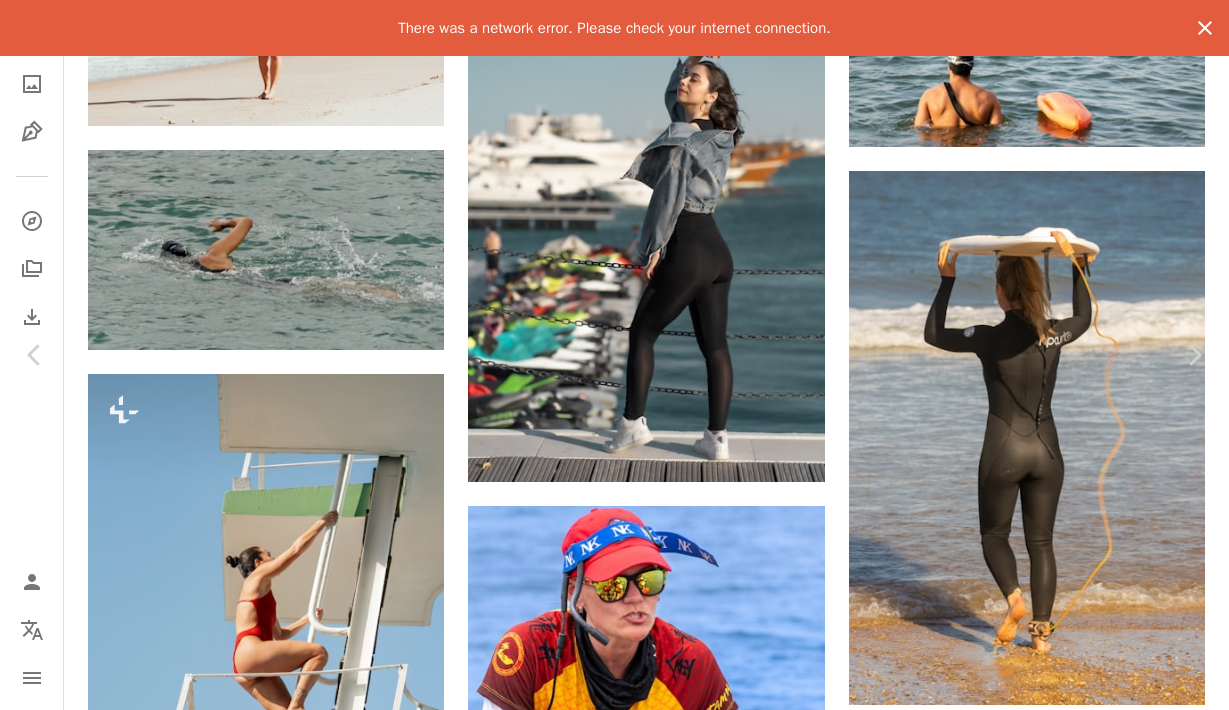 click on "An X shape" 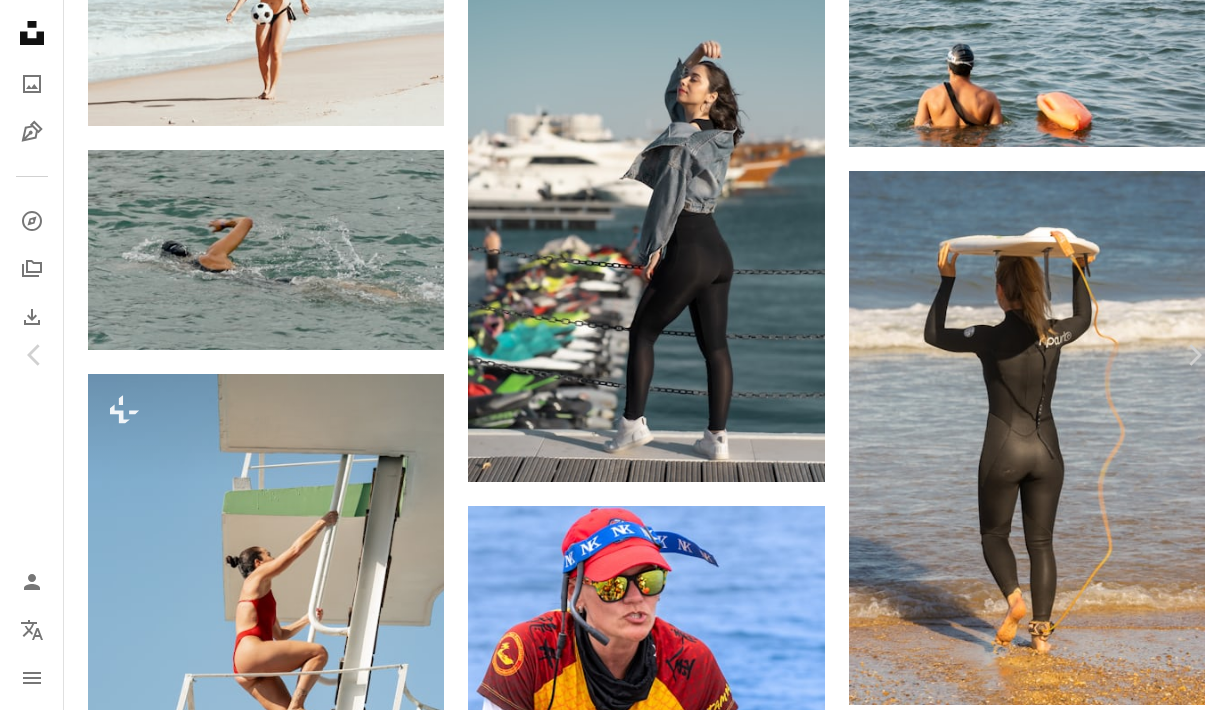 click on "An X shape" at bounding box center (20, 20) 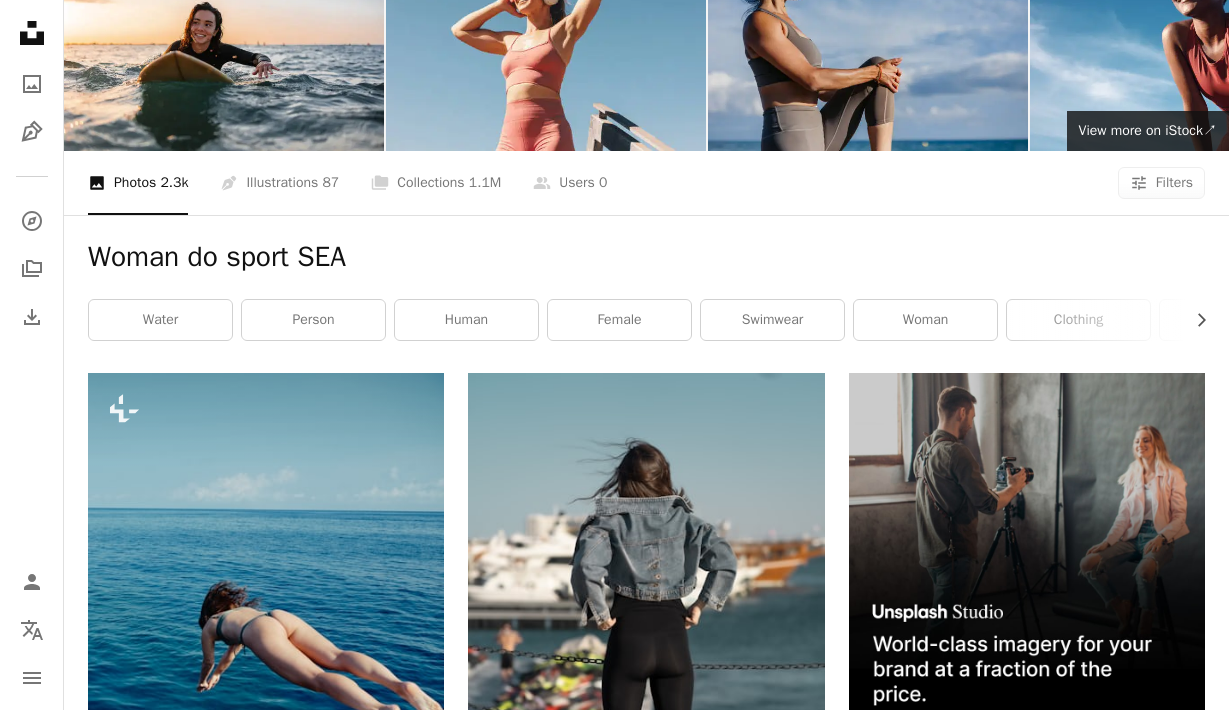 scroll, scrollTop: 0, scrollLeft: 0, axis: both 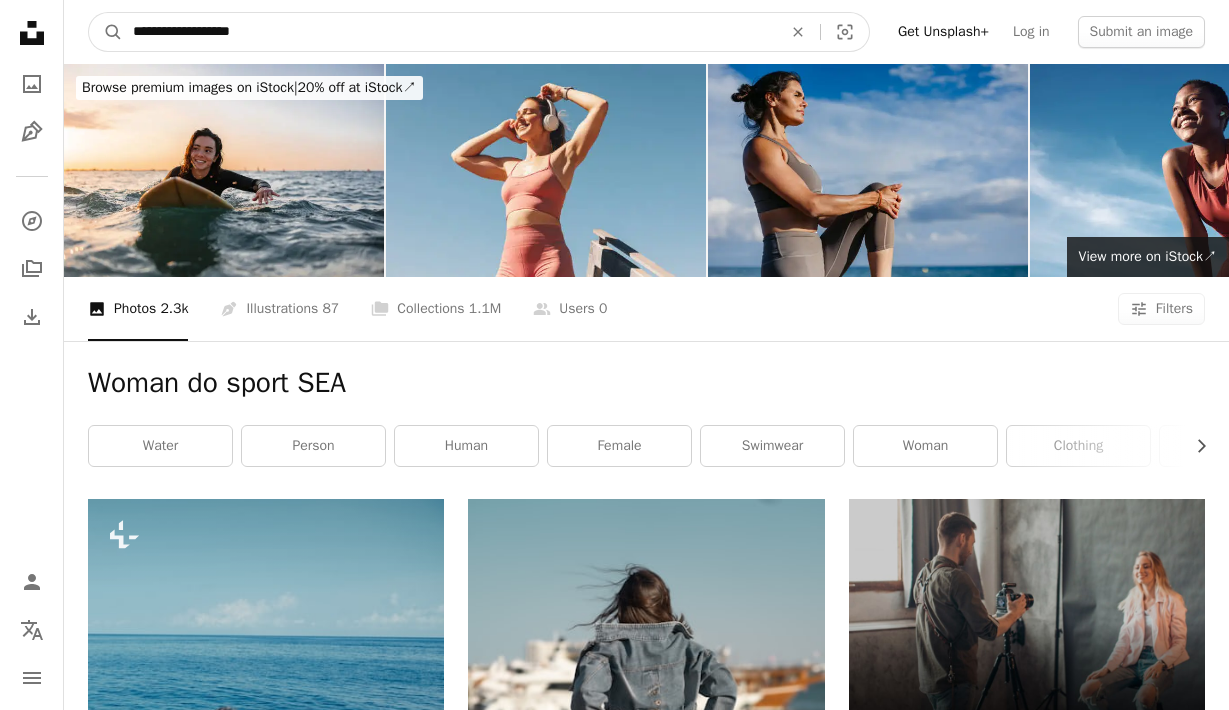 click on "**********" at bounding box center [449, 32] 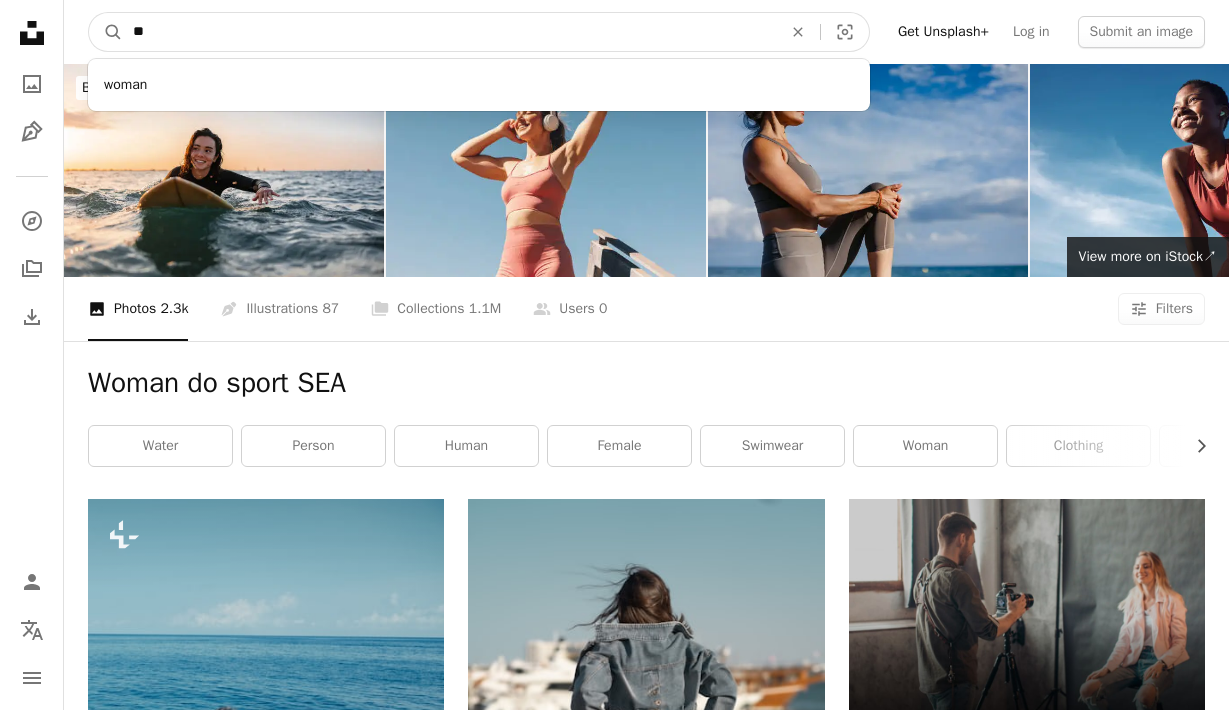 type on "*" 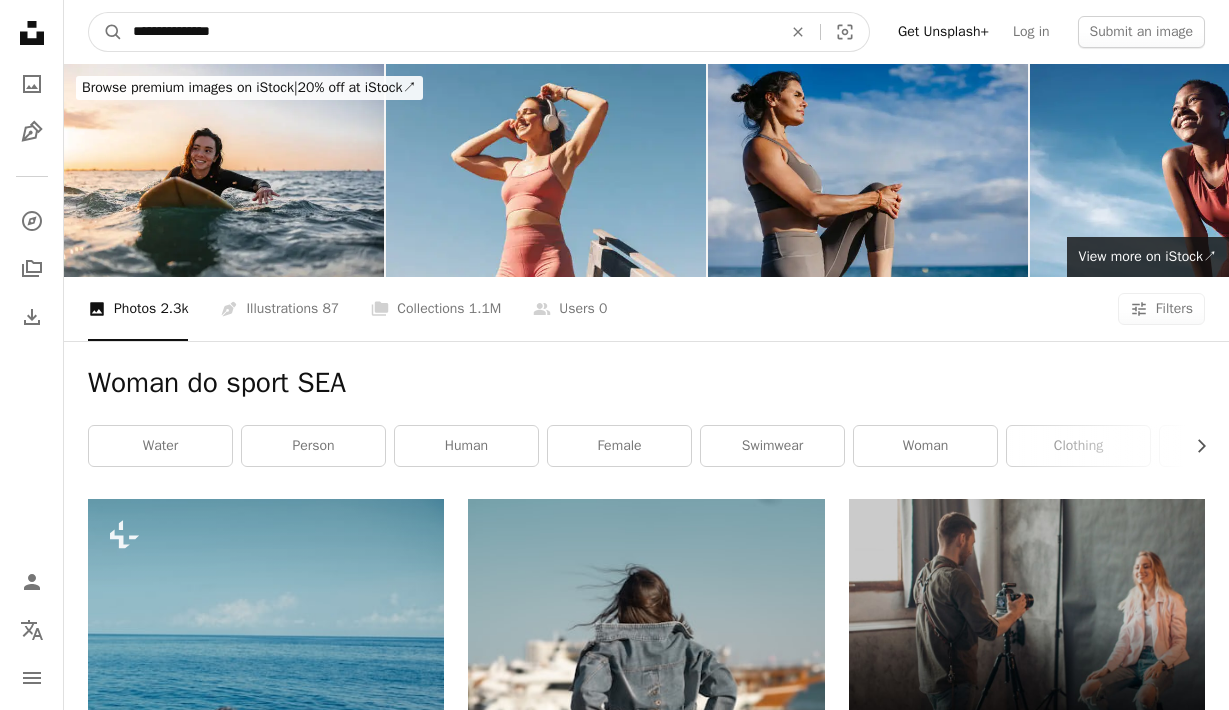 type on "**********" 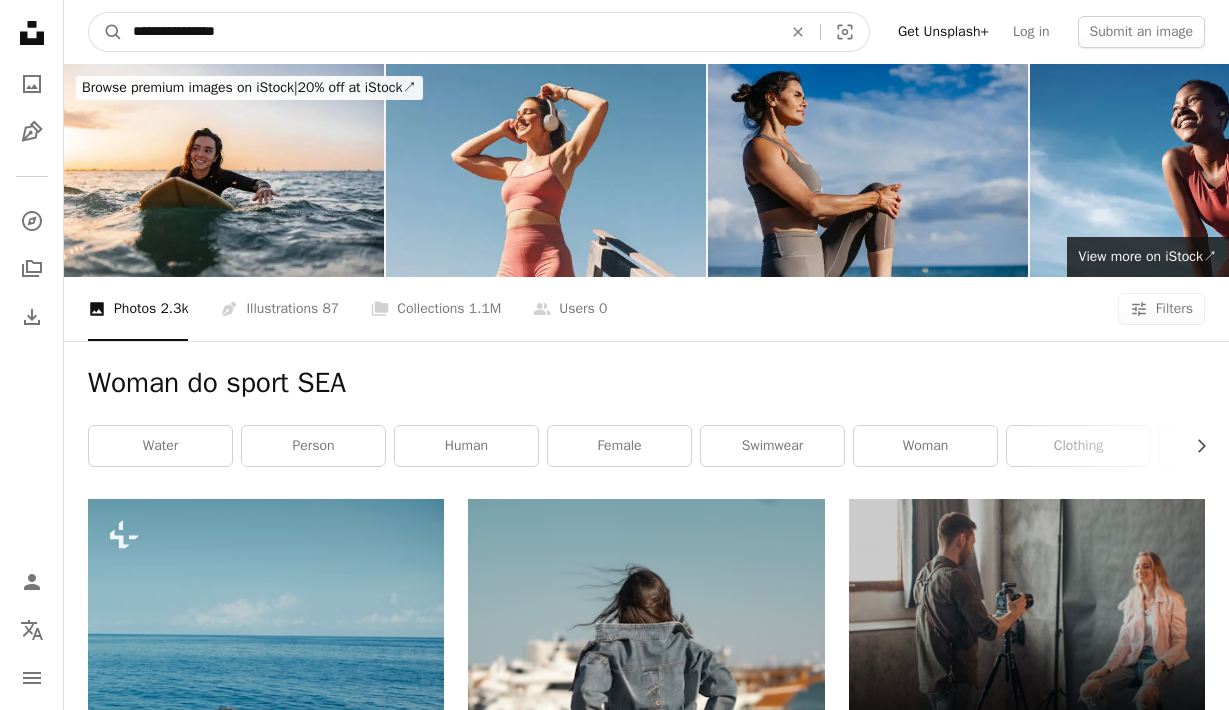 click on "A magnifying glass" at bounding box center [106, 32] 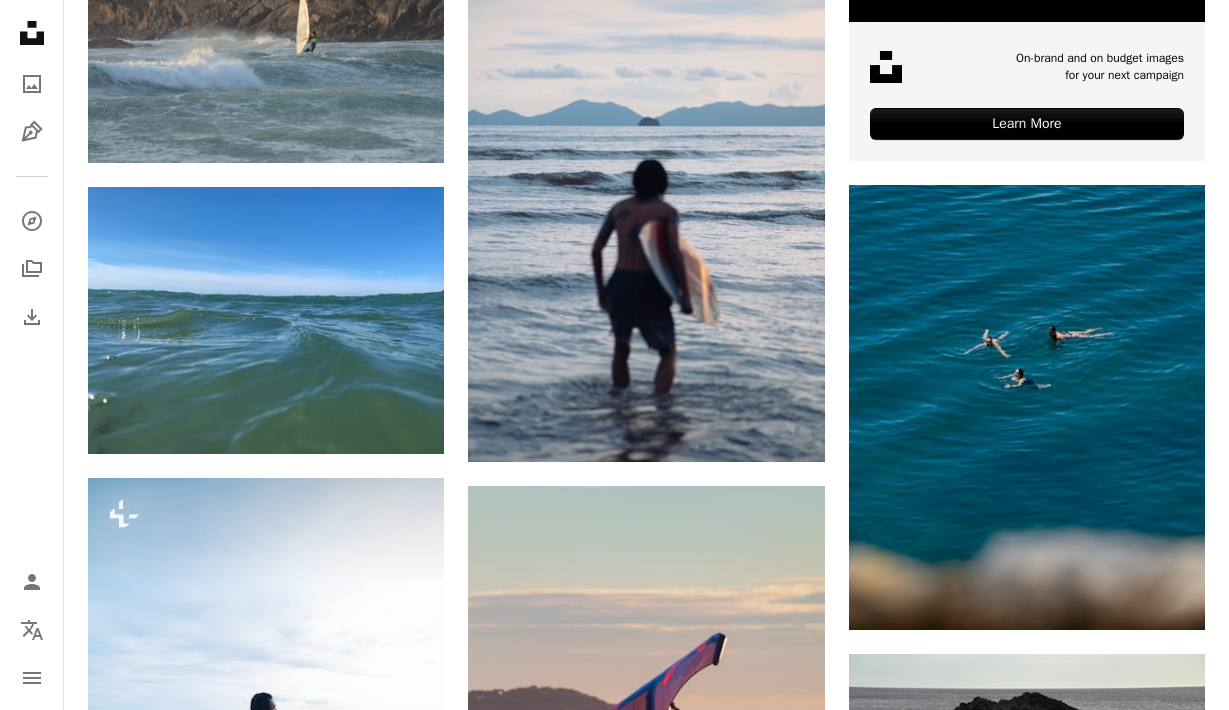 scroll, scrollTop: 0, scrollLeft: 0, axis: both 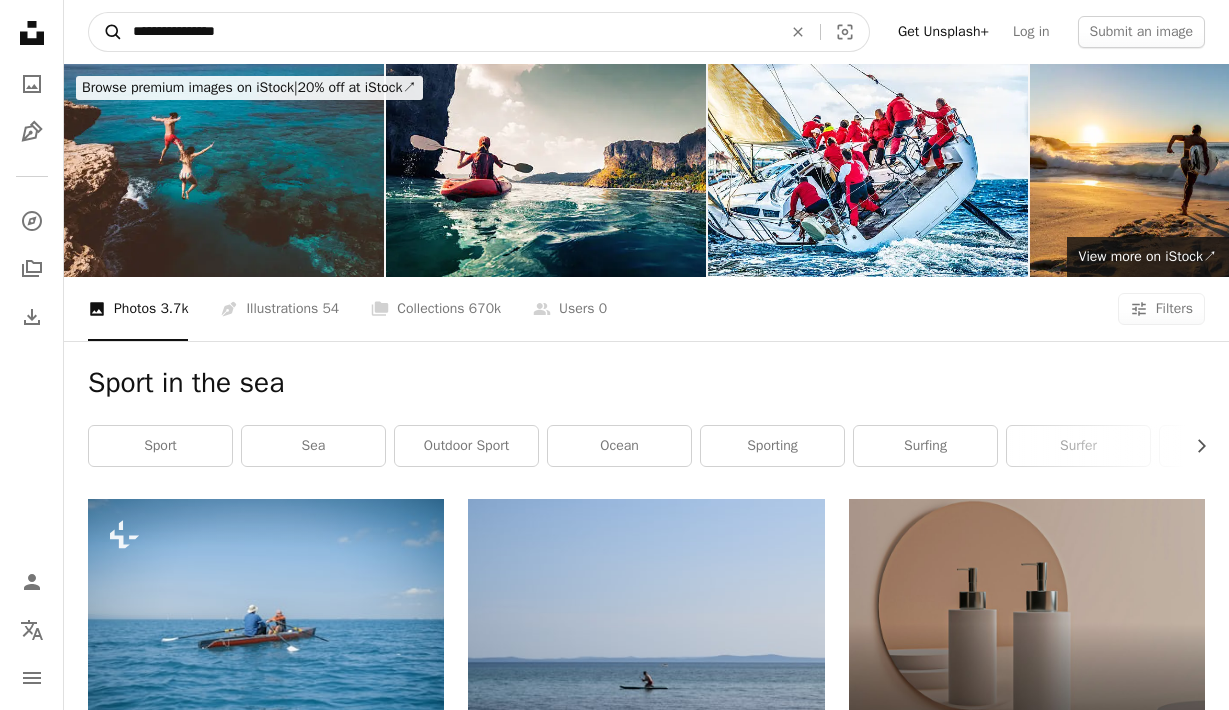 drag, startPoint x: 264, startPoint y: 32, endPoint x: 97, endPoint y: 33, distance: 167.00299 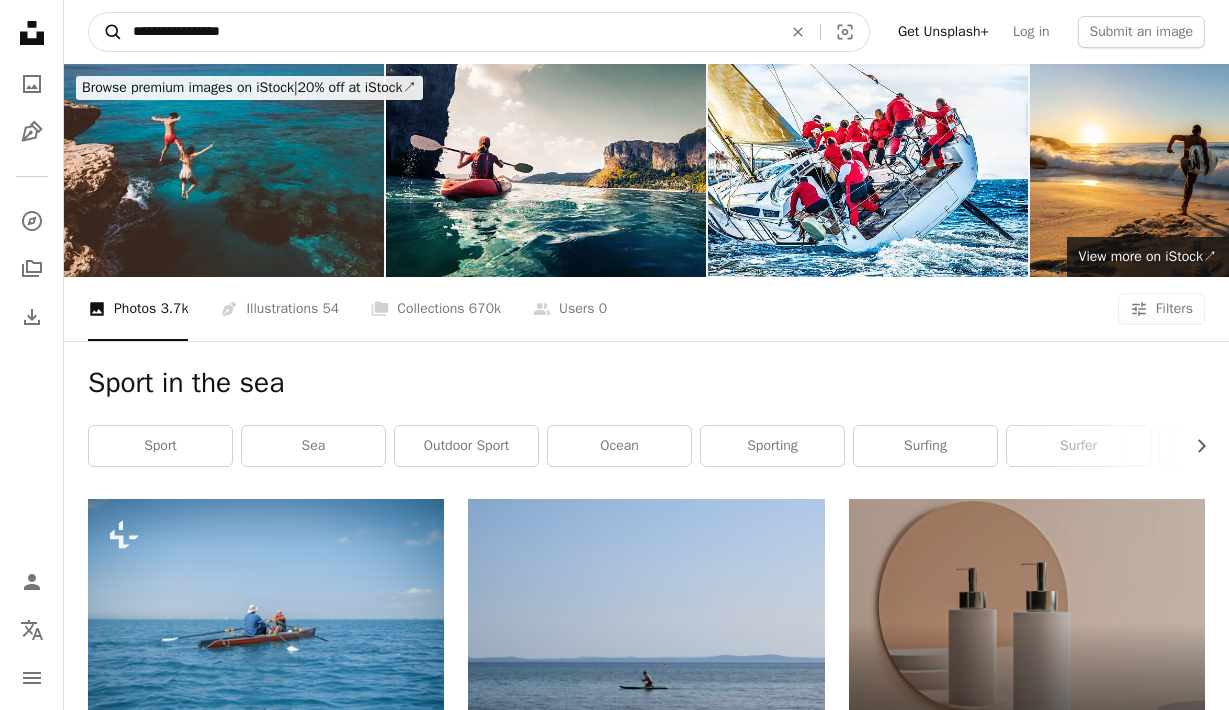 click on "A magnifying glass" at bounding box center [106, 32] 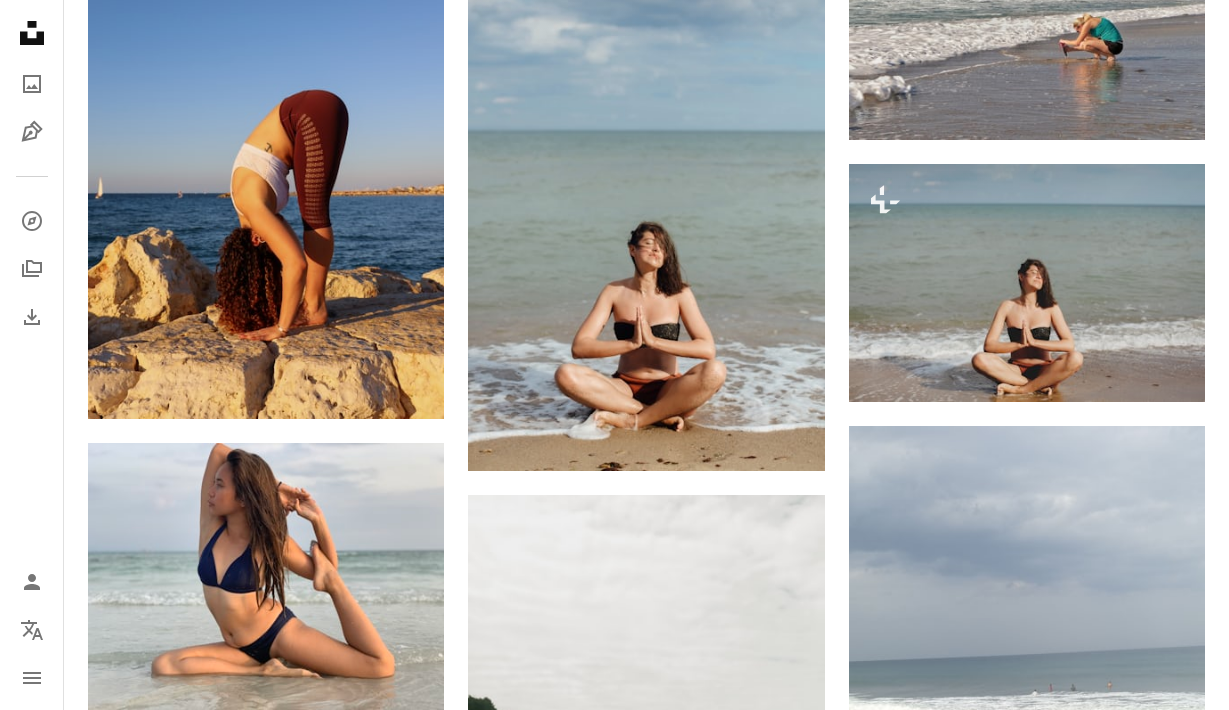 scroll, scrollTop: 0, scrollLeft: 0, axis: both 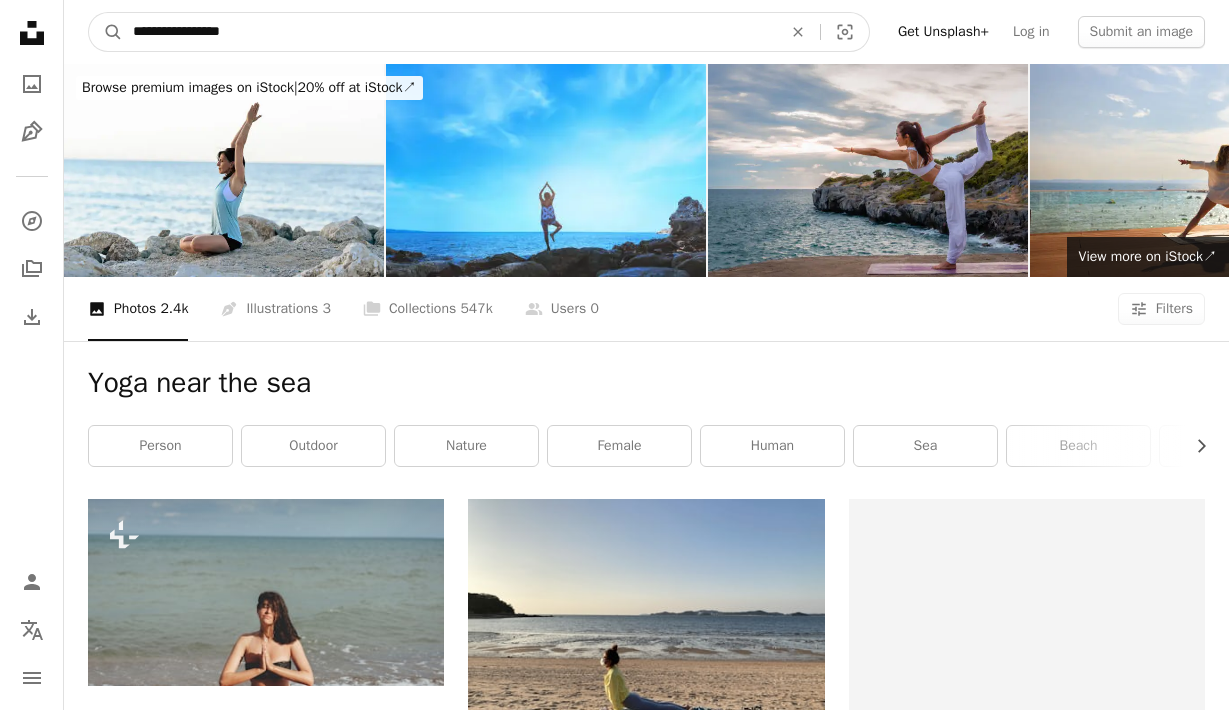 click on "**********" at bounding box center [449, 32] 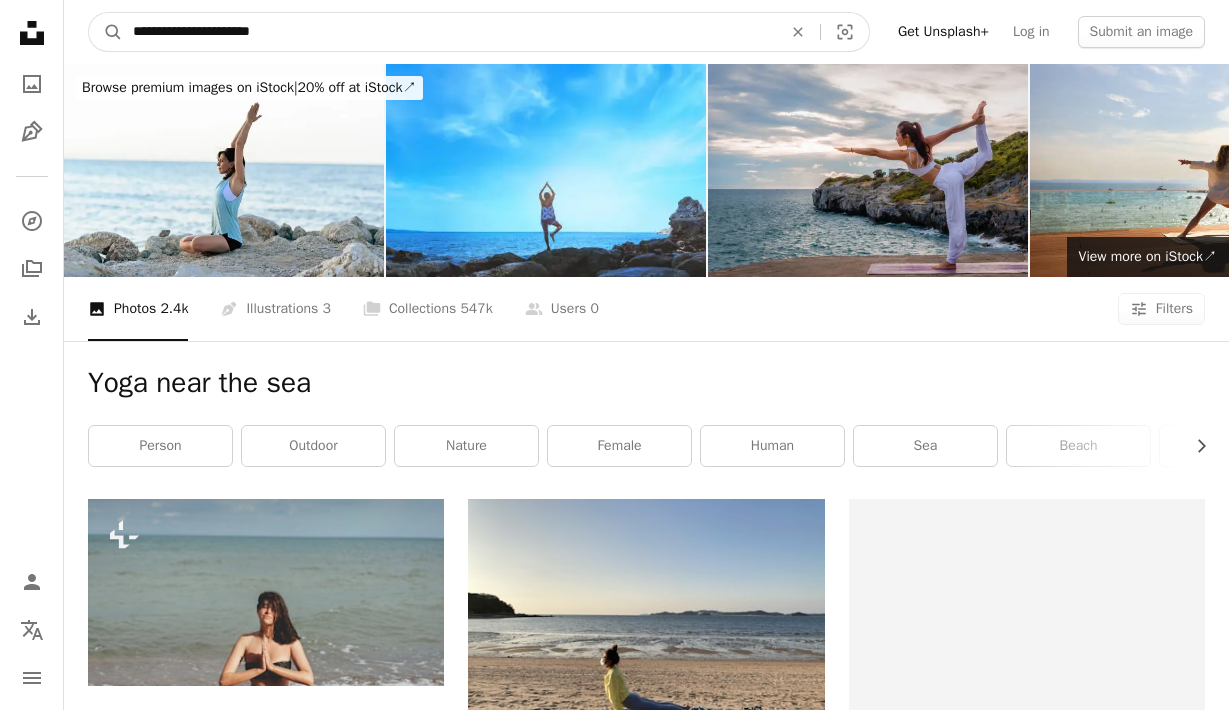 type on "**********" 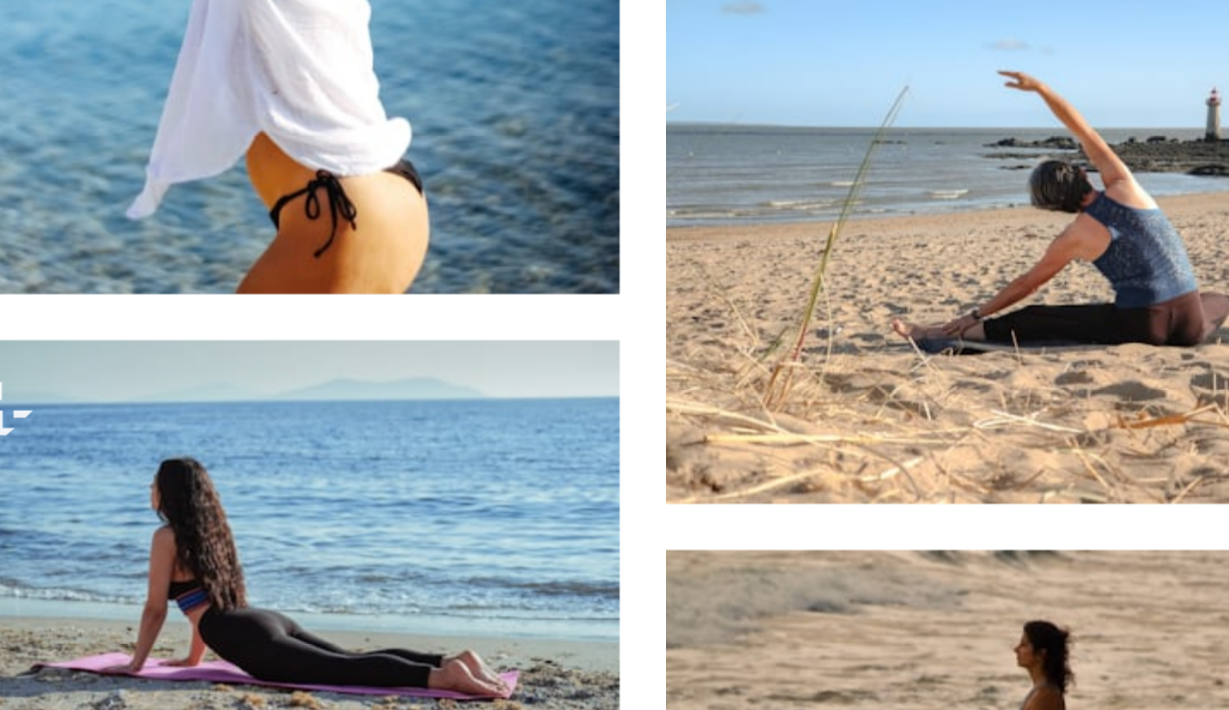 scroll, scrollTop: 1278, scrollLeft: 0, axis: vertical 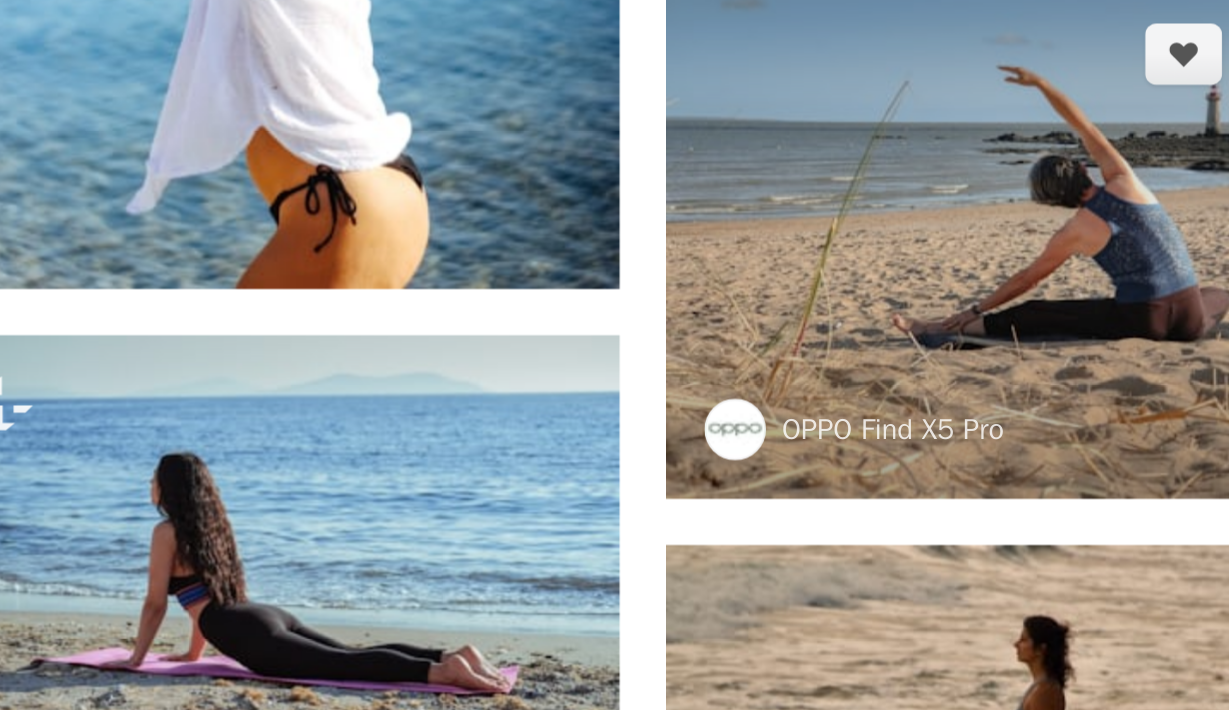 click on "OPPO Find X5 Pro" at bounding box center (565, 564) 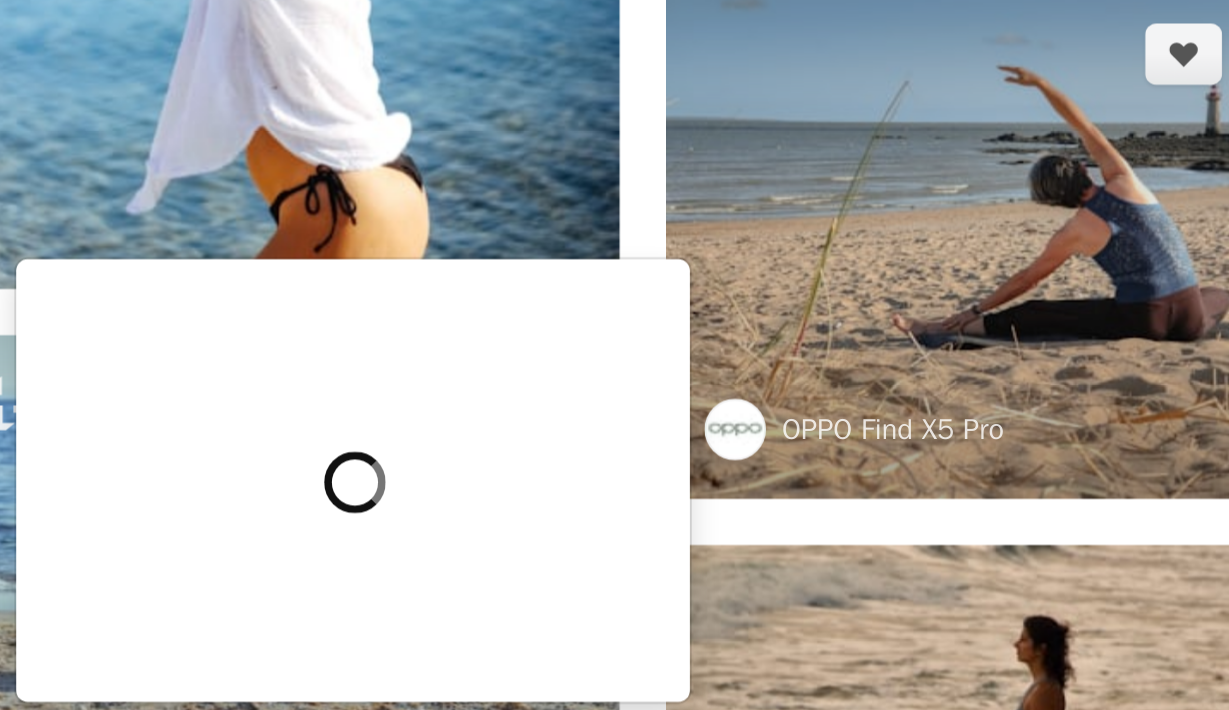 click on "OPPO Find X5 Pro" at bounding box center (565, 564) 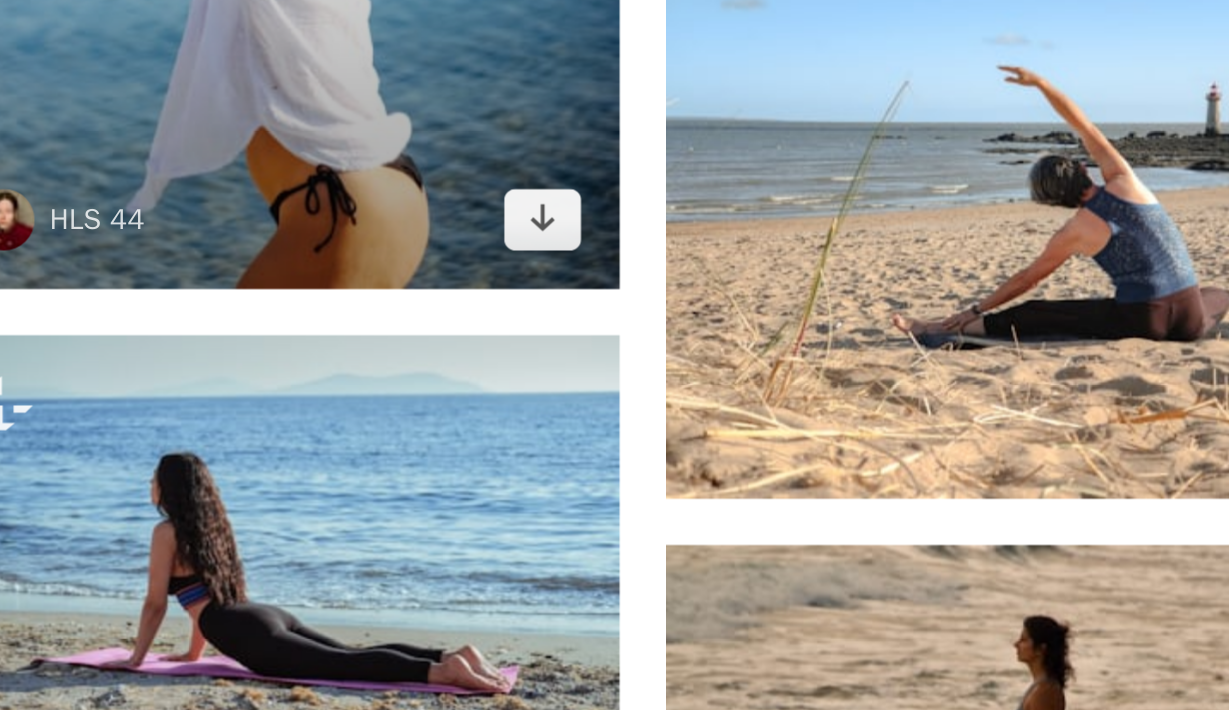 click at bounding box center [266, 223] 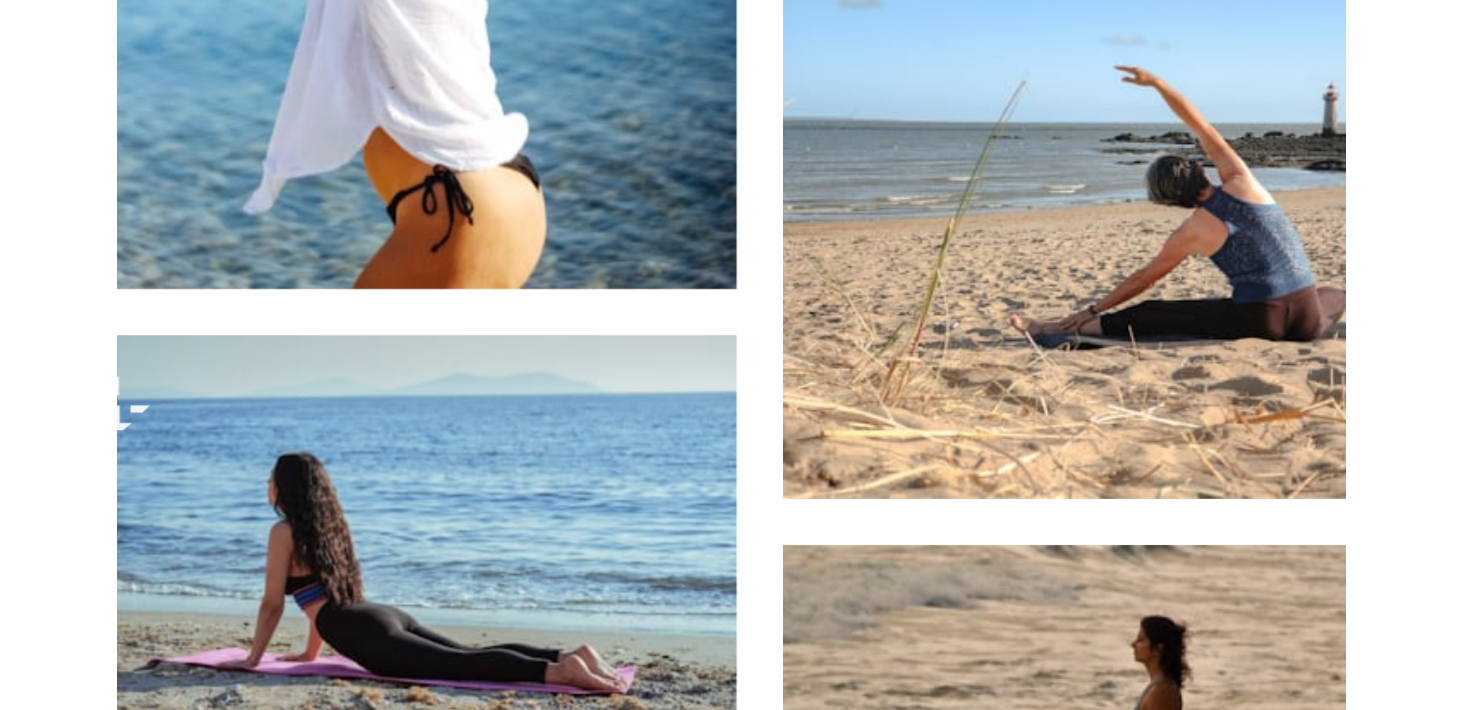 scroll, scrollTop: 1384, scrollLeft: 0, axis: vertical 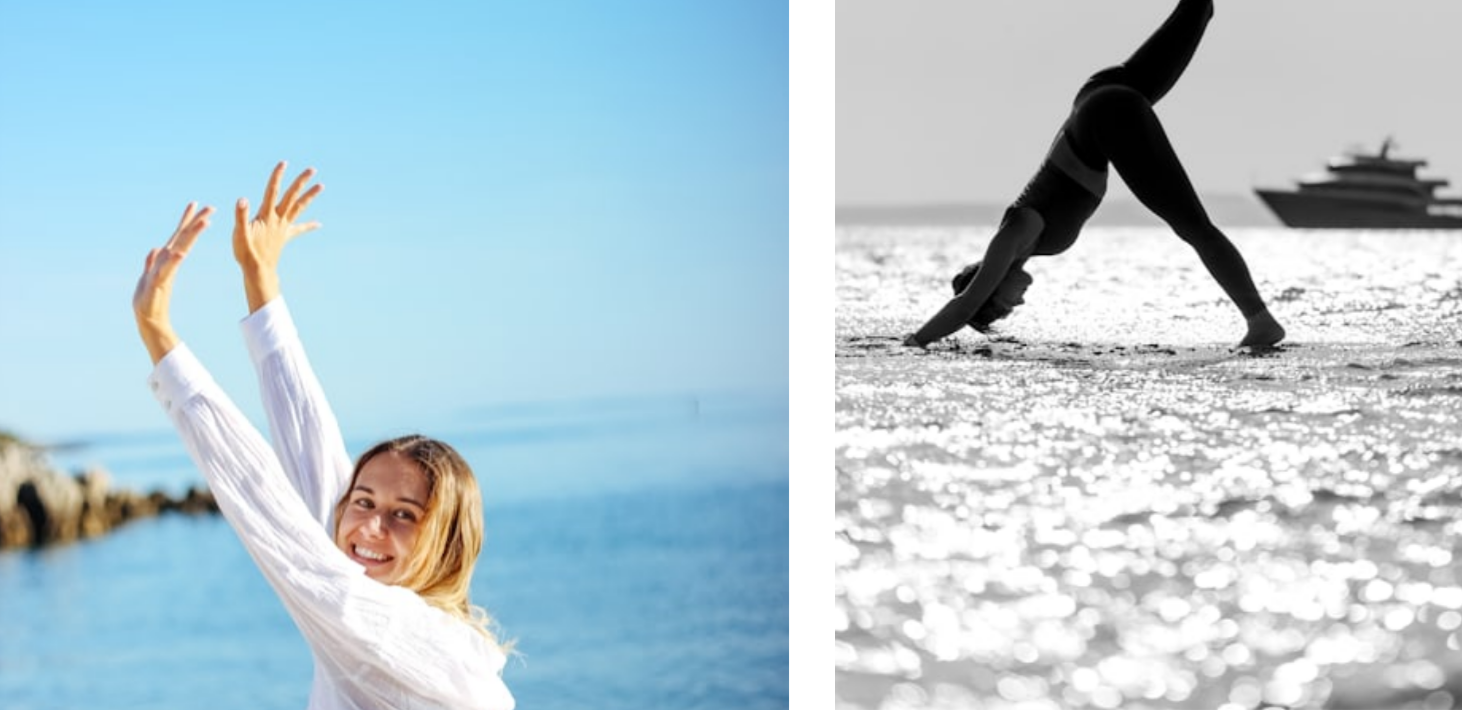 click on "[FIRST] [LAST]" at bounding box center (731, 3789) 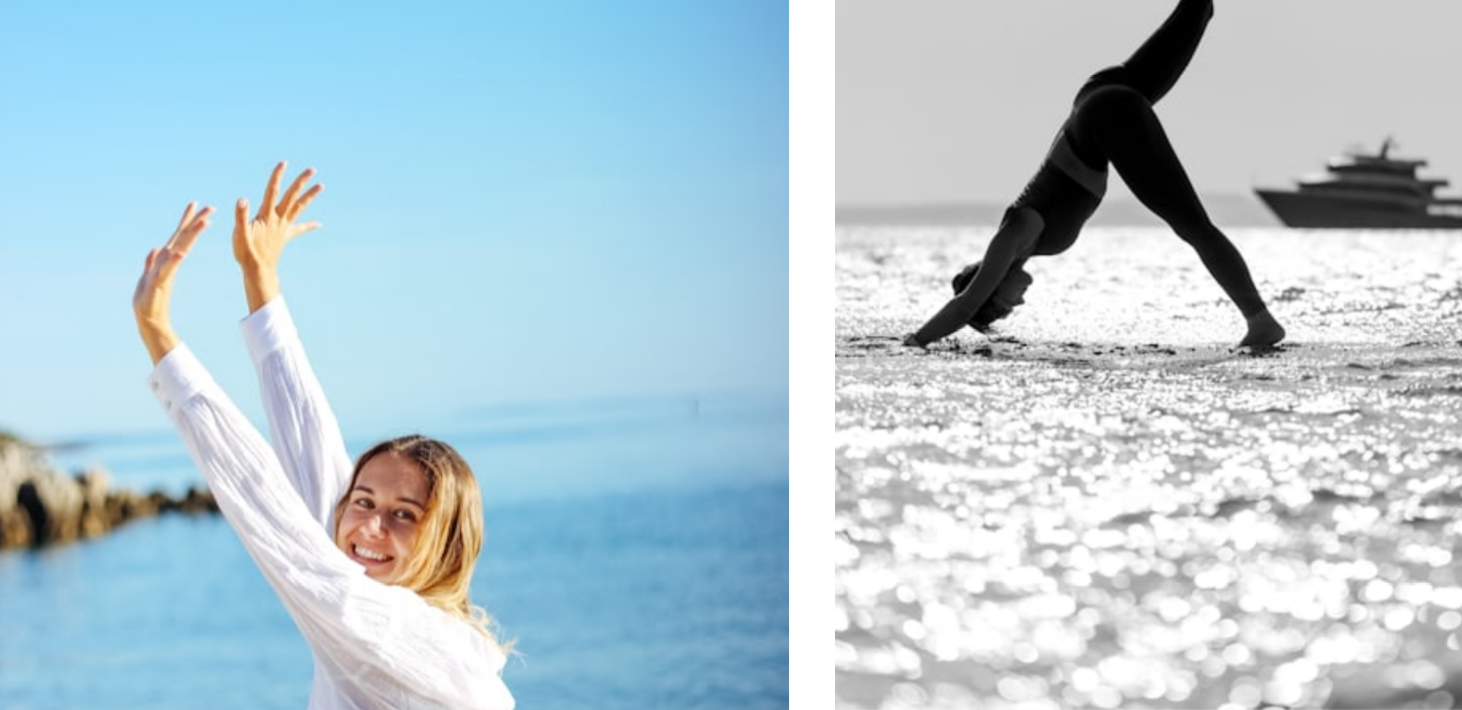 scroll, scrollTop: 1278, scrollLeft: 0, axis: vertical 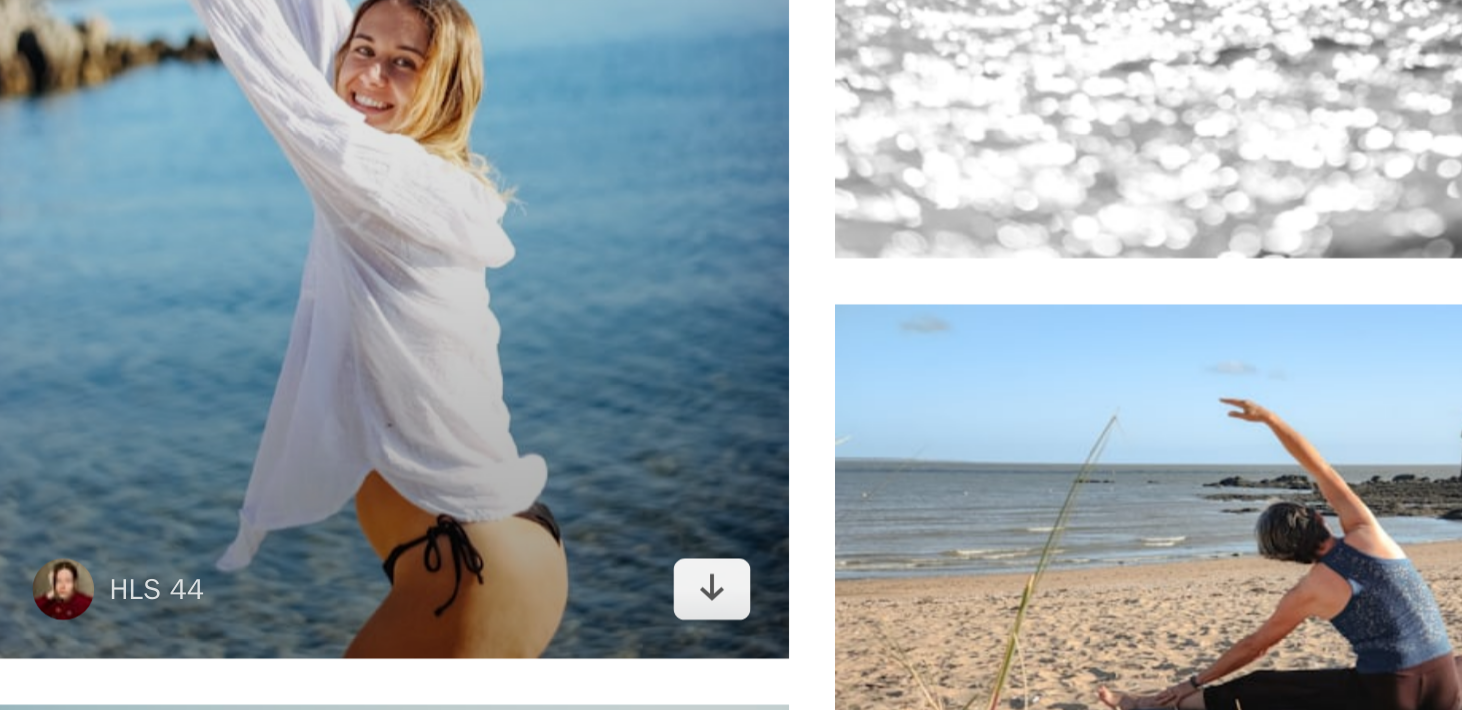 click at bounding box center [325, 373] 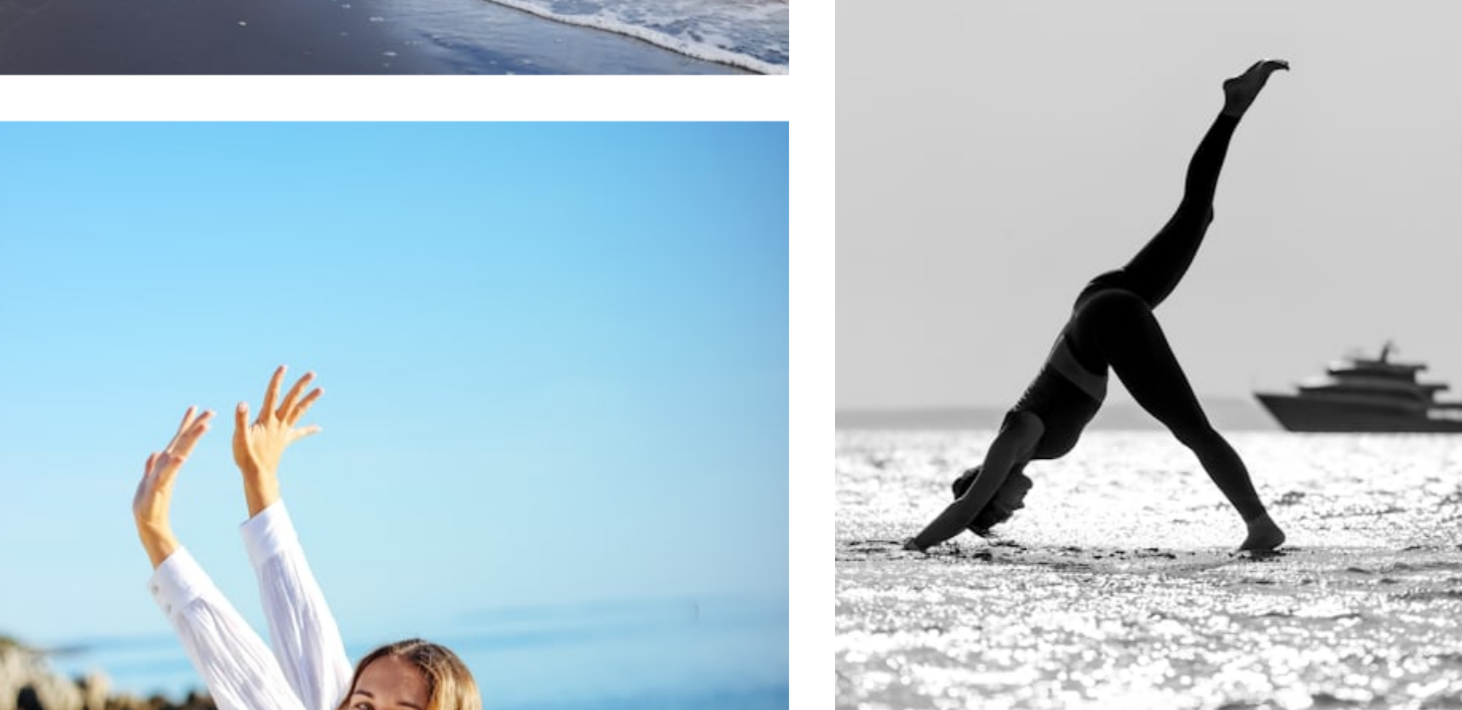 click on "HLS 44 hls44 A heart A plus sign Download free Chevron down" at bounding box center (723, 3587) 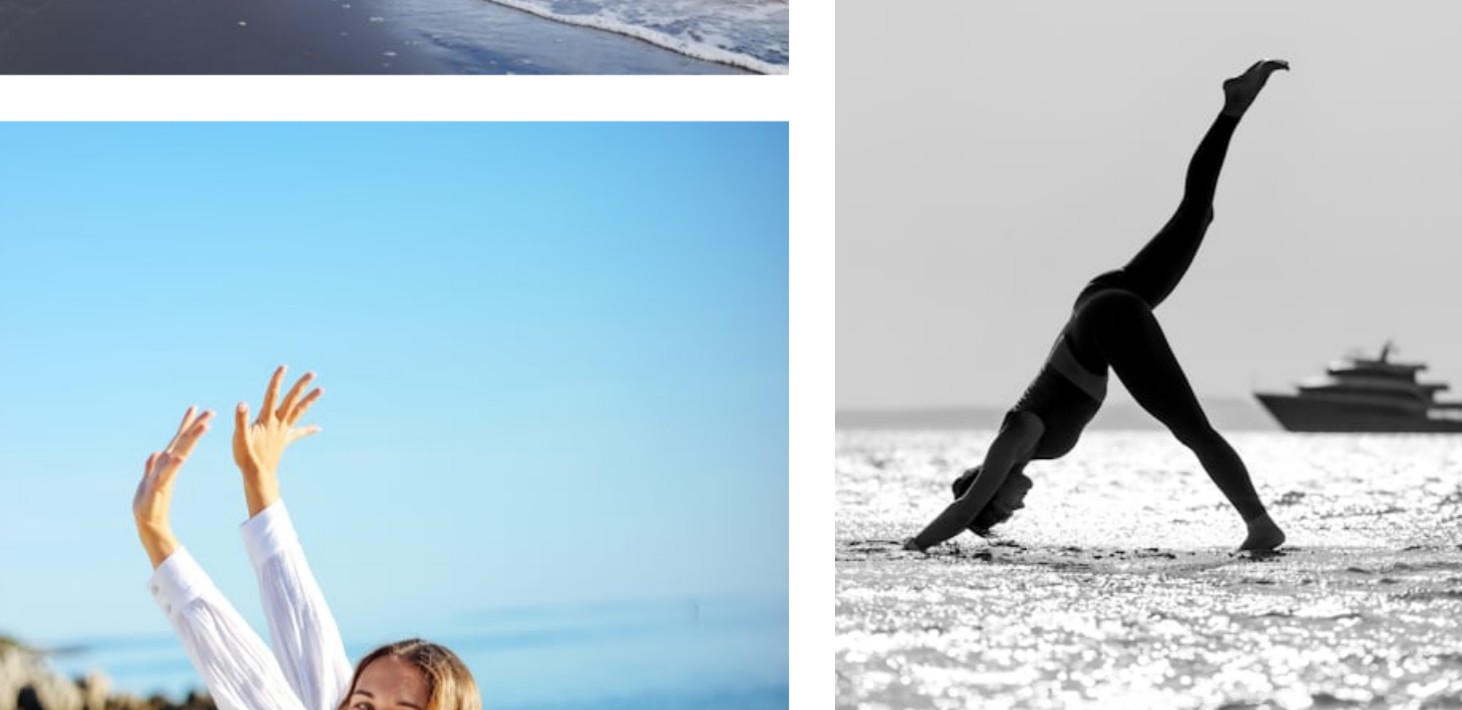 click on "[FIRST] [LAST]" at bounding box center (731, 3895) 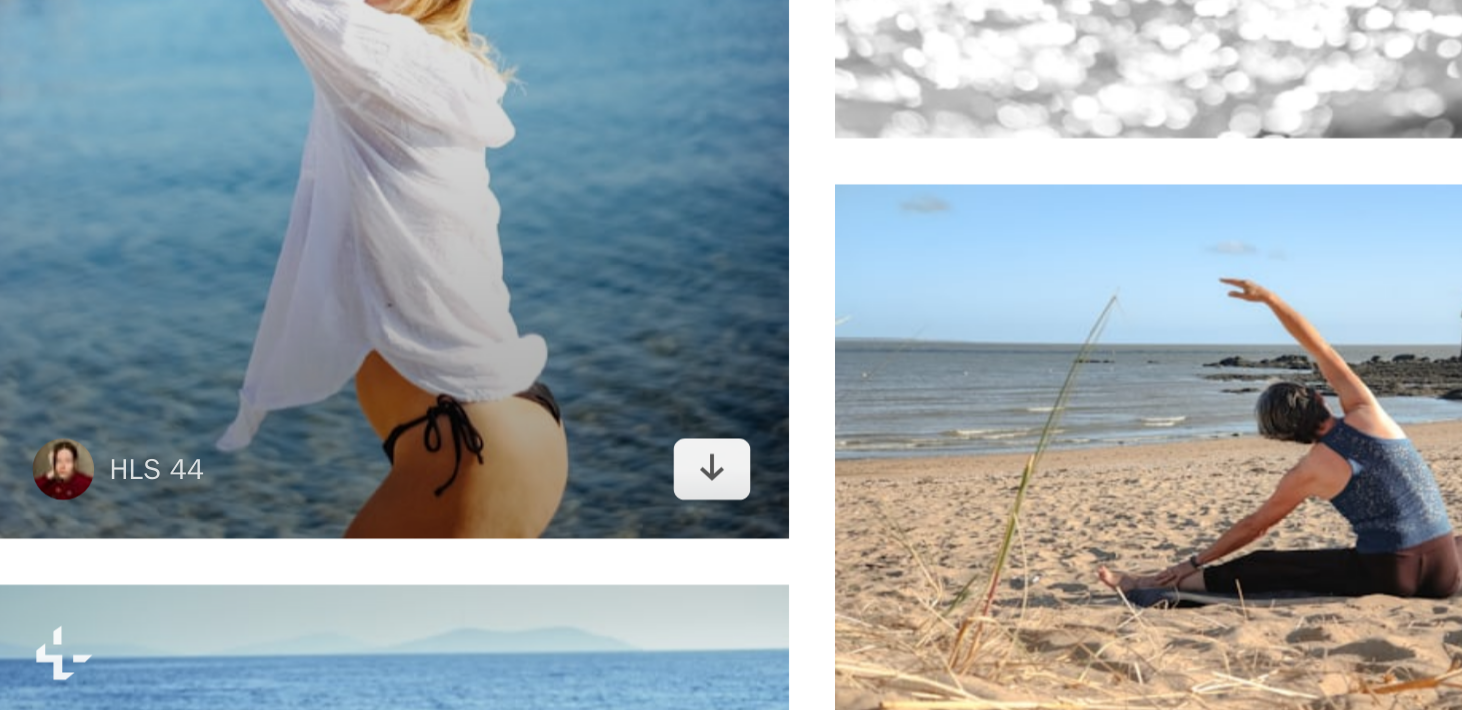 scroll, scrollTop: 1346, scrollLeft: 0, axis: vertical 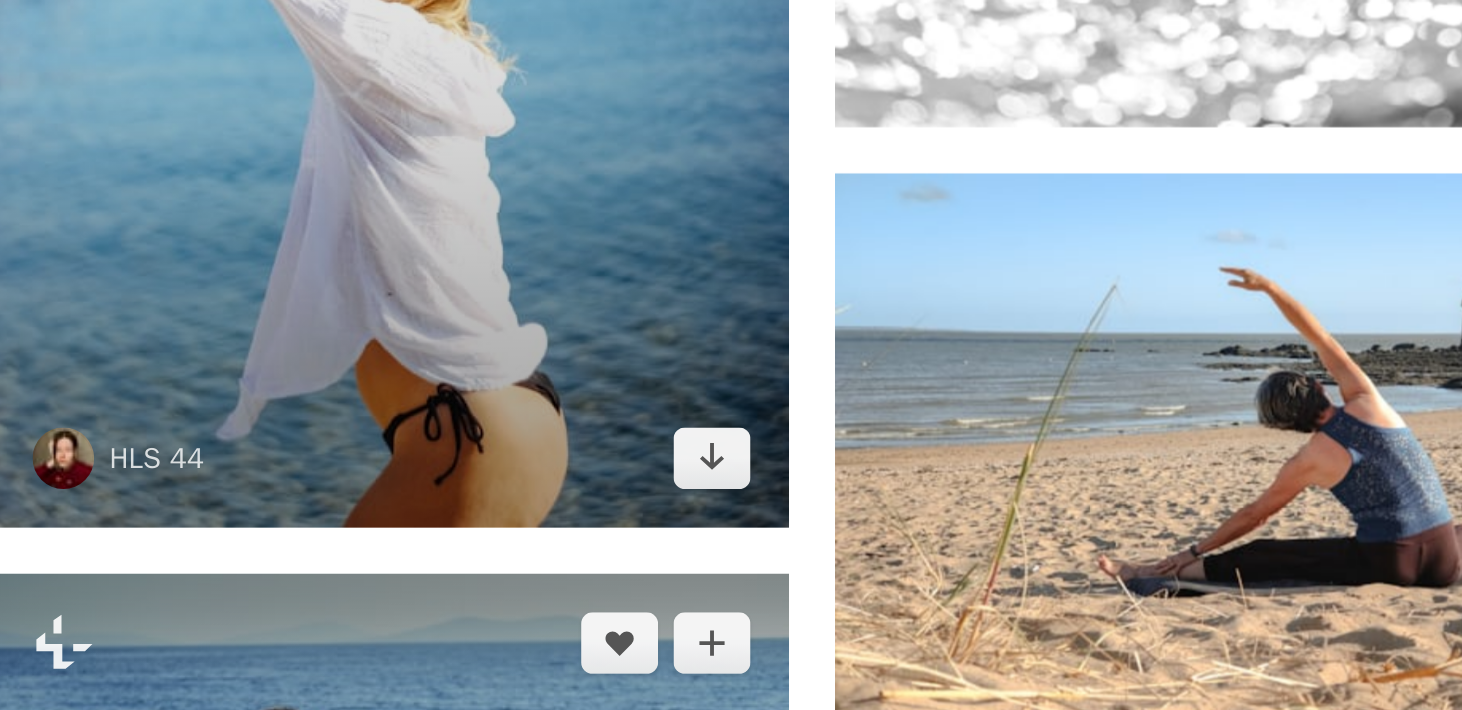 click at bounding box center (325, 776) 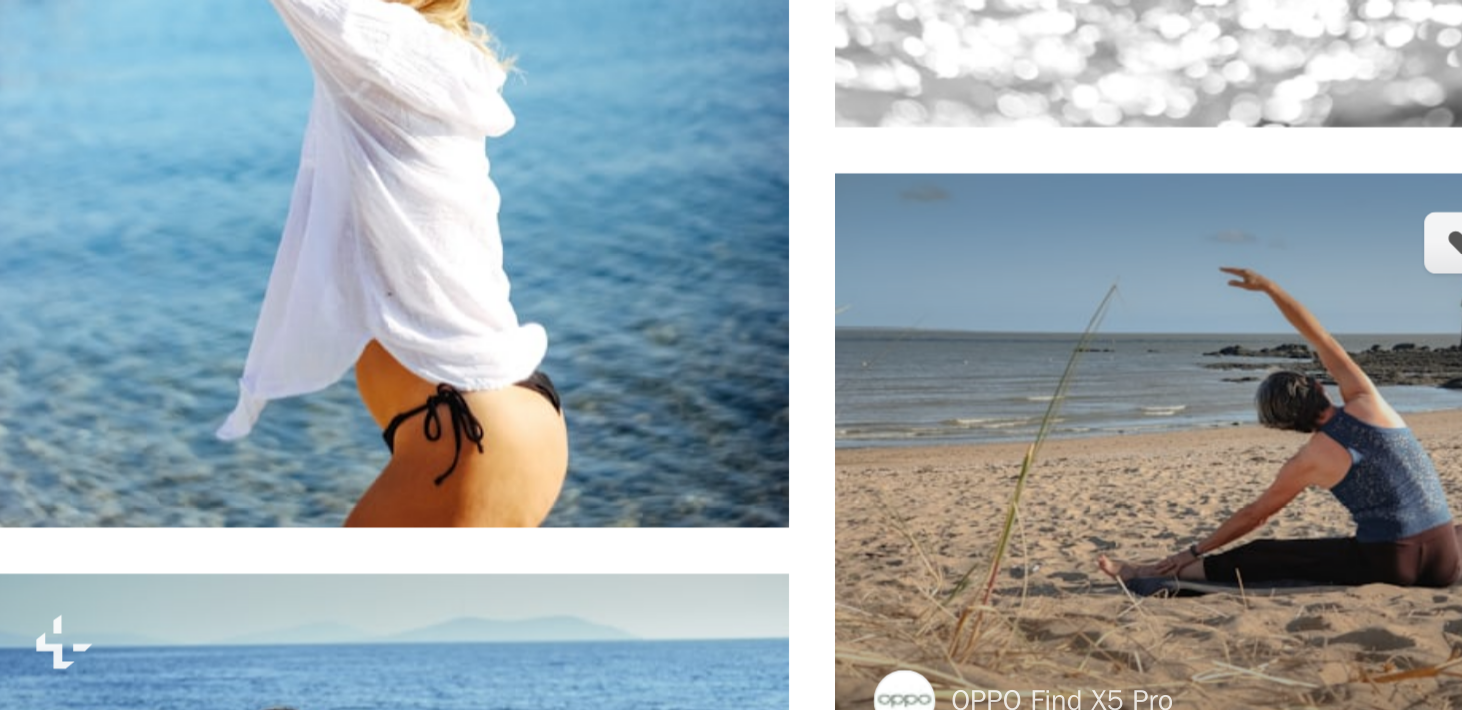 click at bounding box center (762, 586) 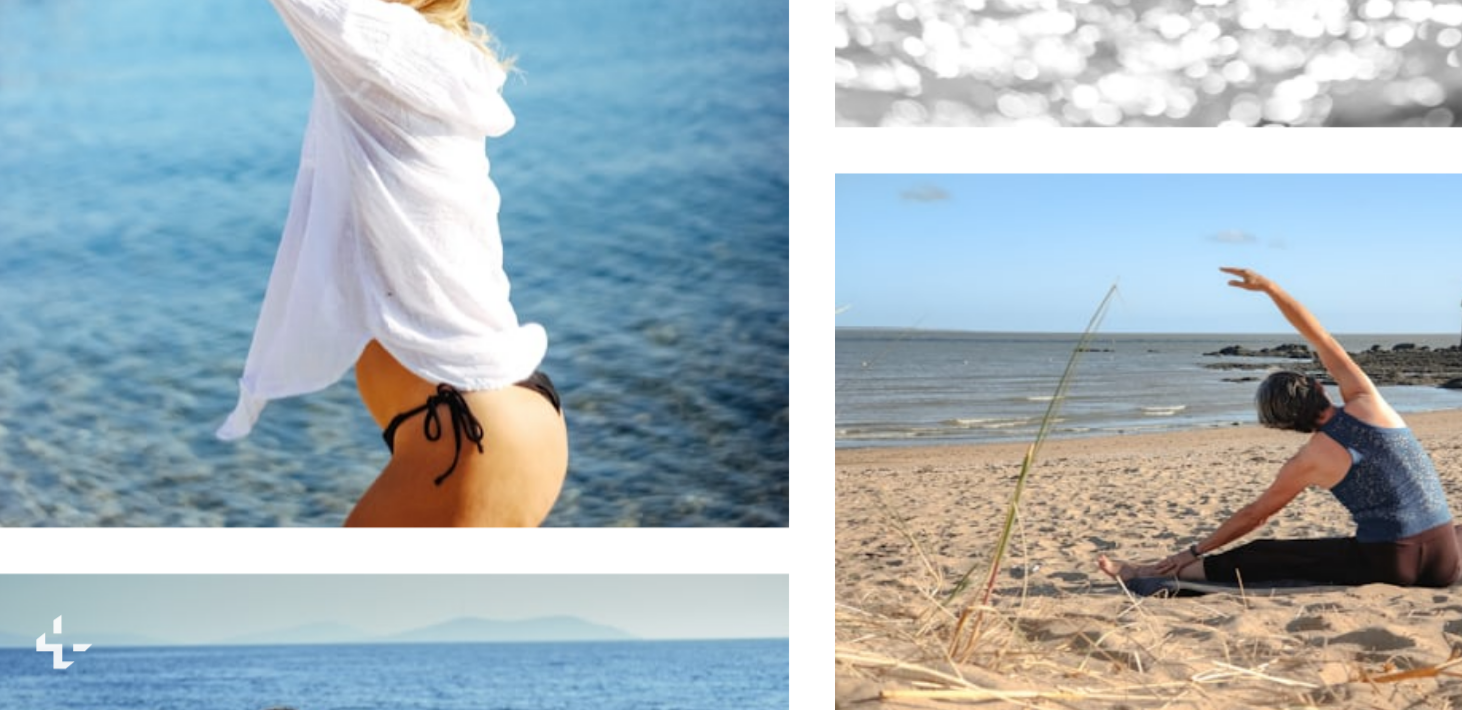 click at bounding box center [724, 3850] 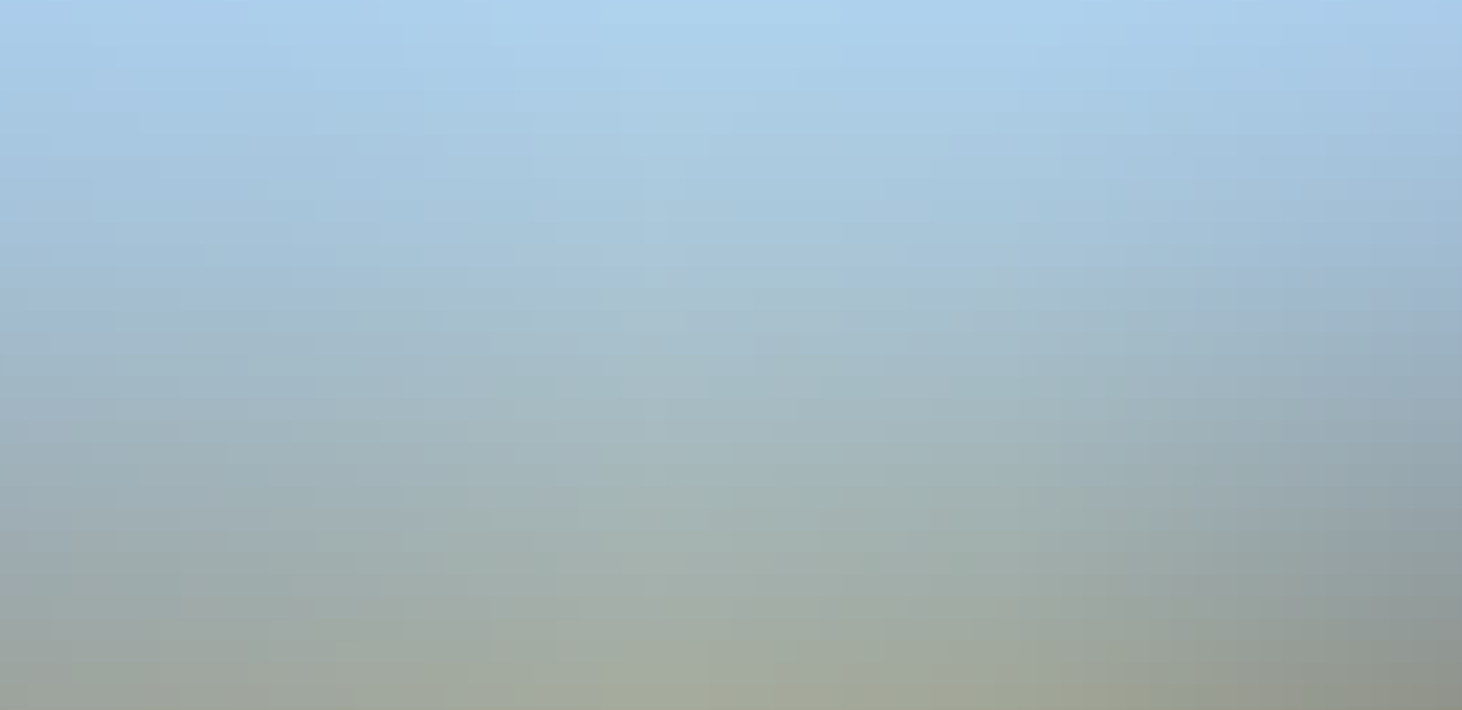scroll, scrollTop: 194, scrollLeft: 0, axis: vertical 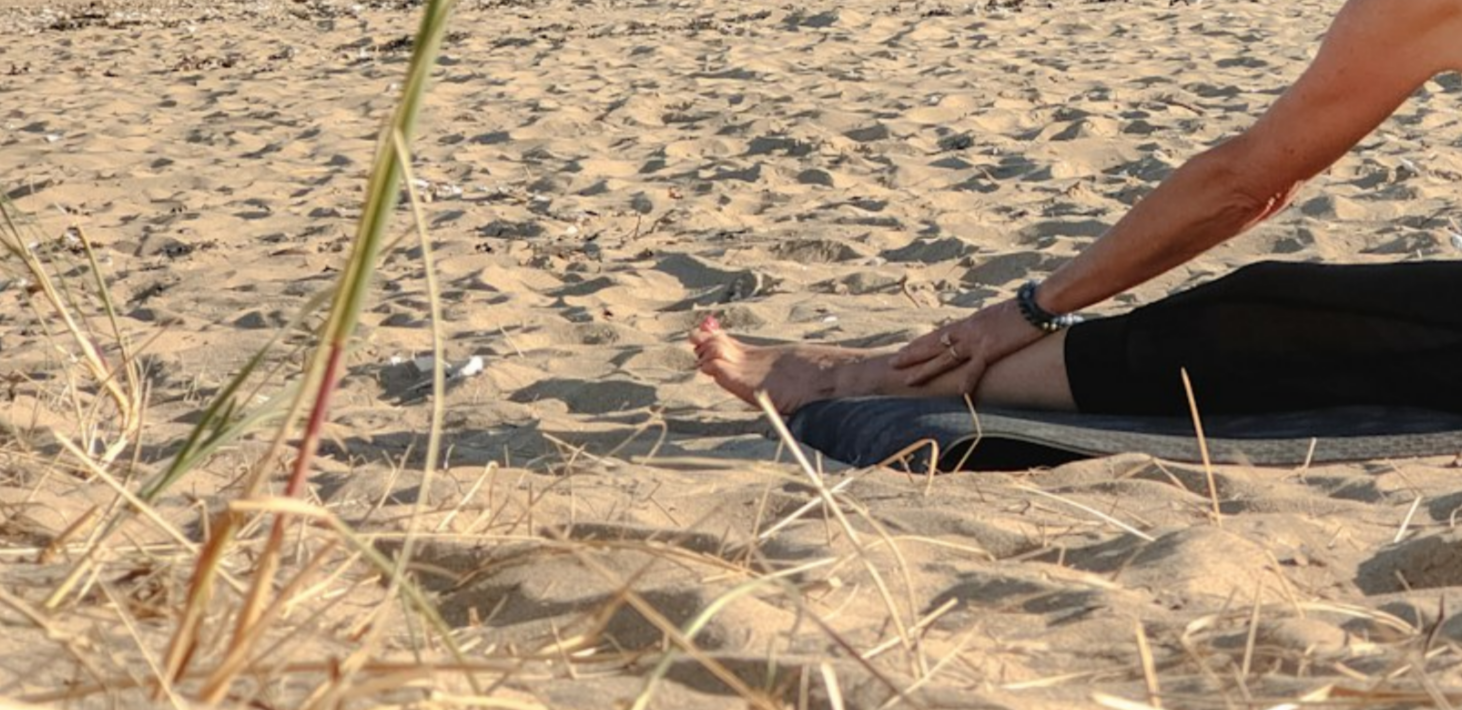 click at bounding box center [731, 354] 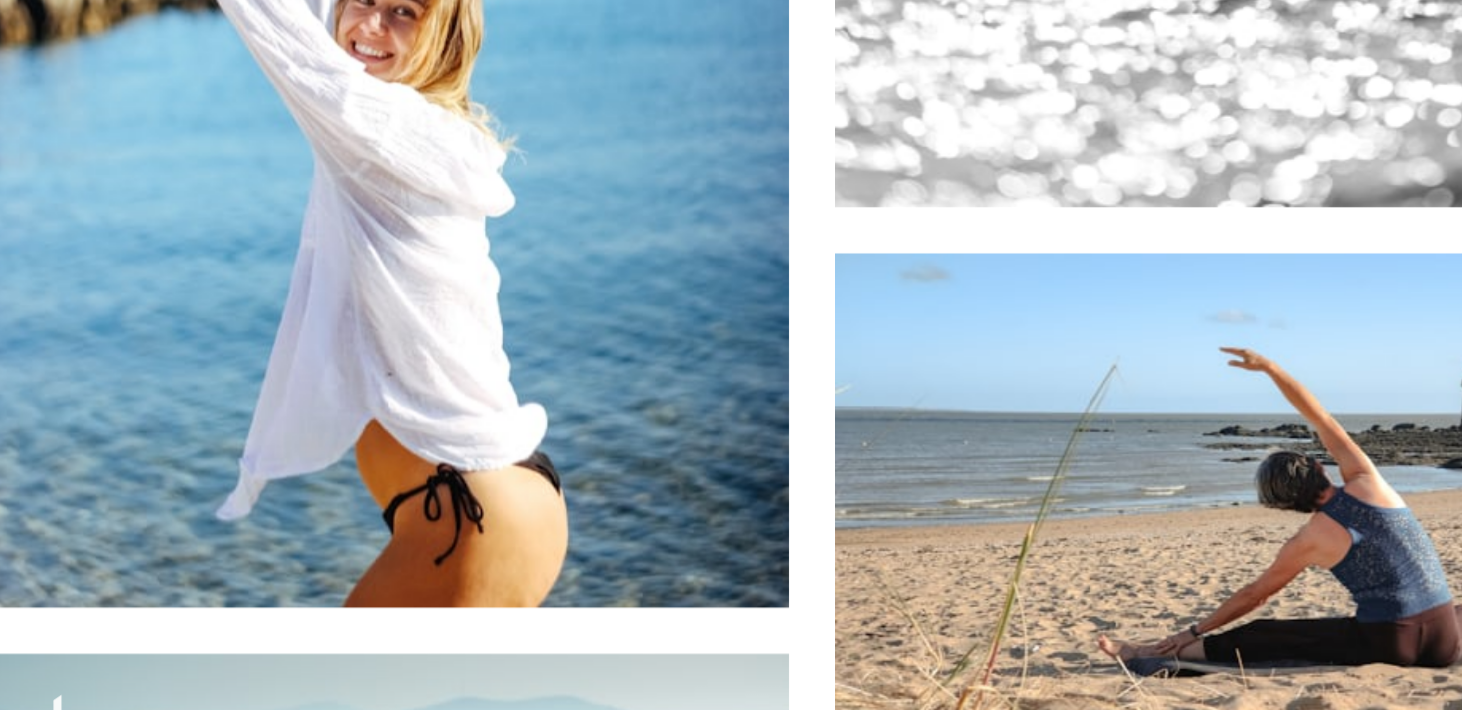 click at bounding box center (724, 3850) 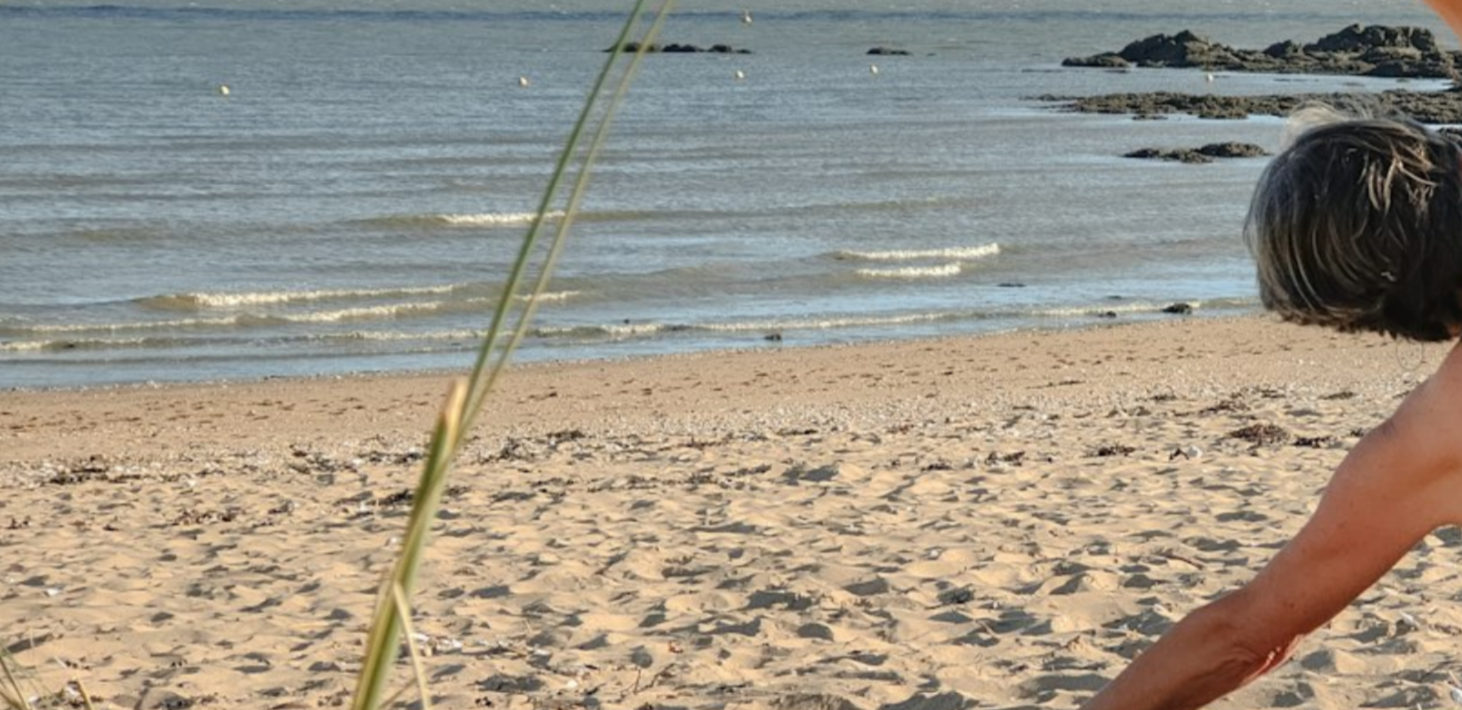 scroll, scrollTop: 194, scrollLeft: 0, axis: vertical 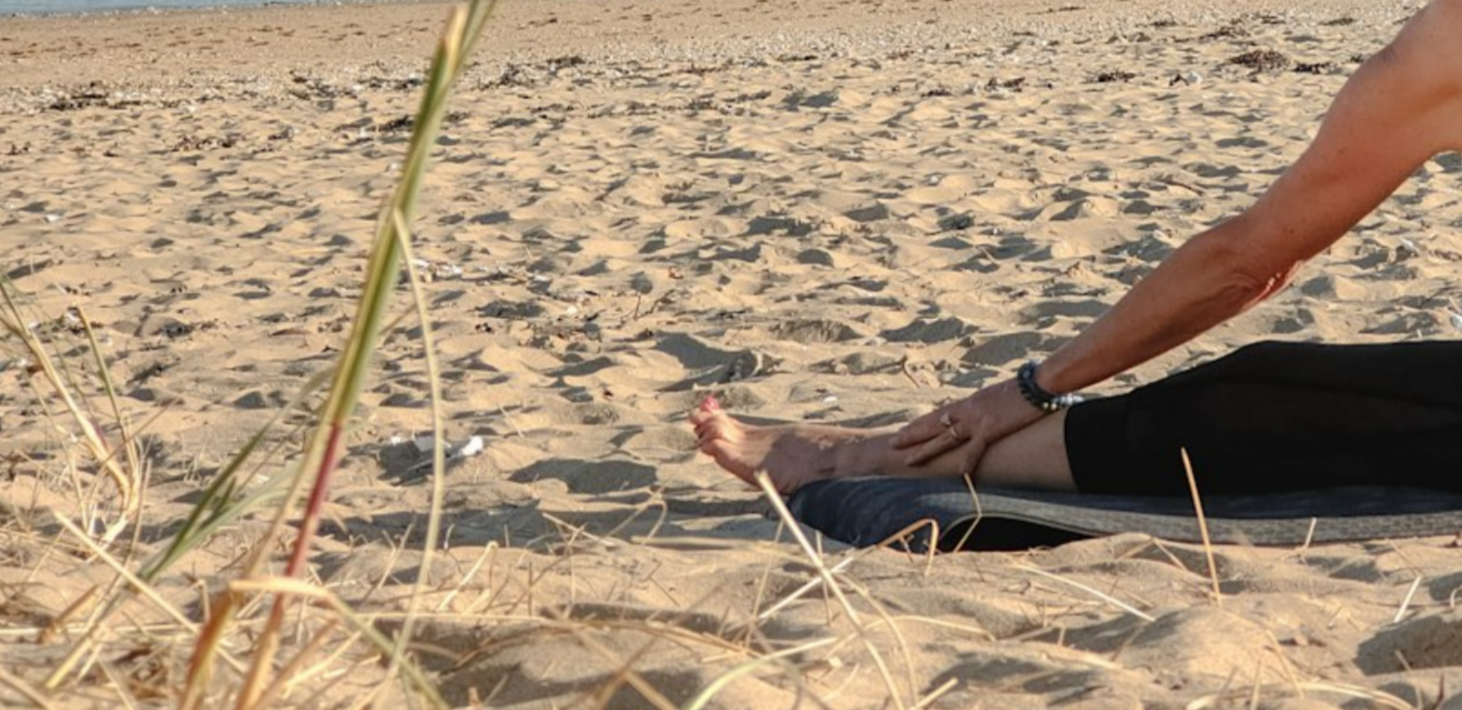 click at bounding box center [731, 354] 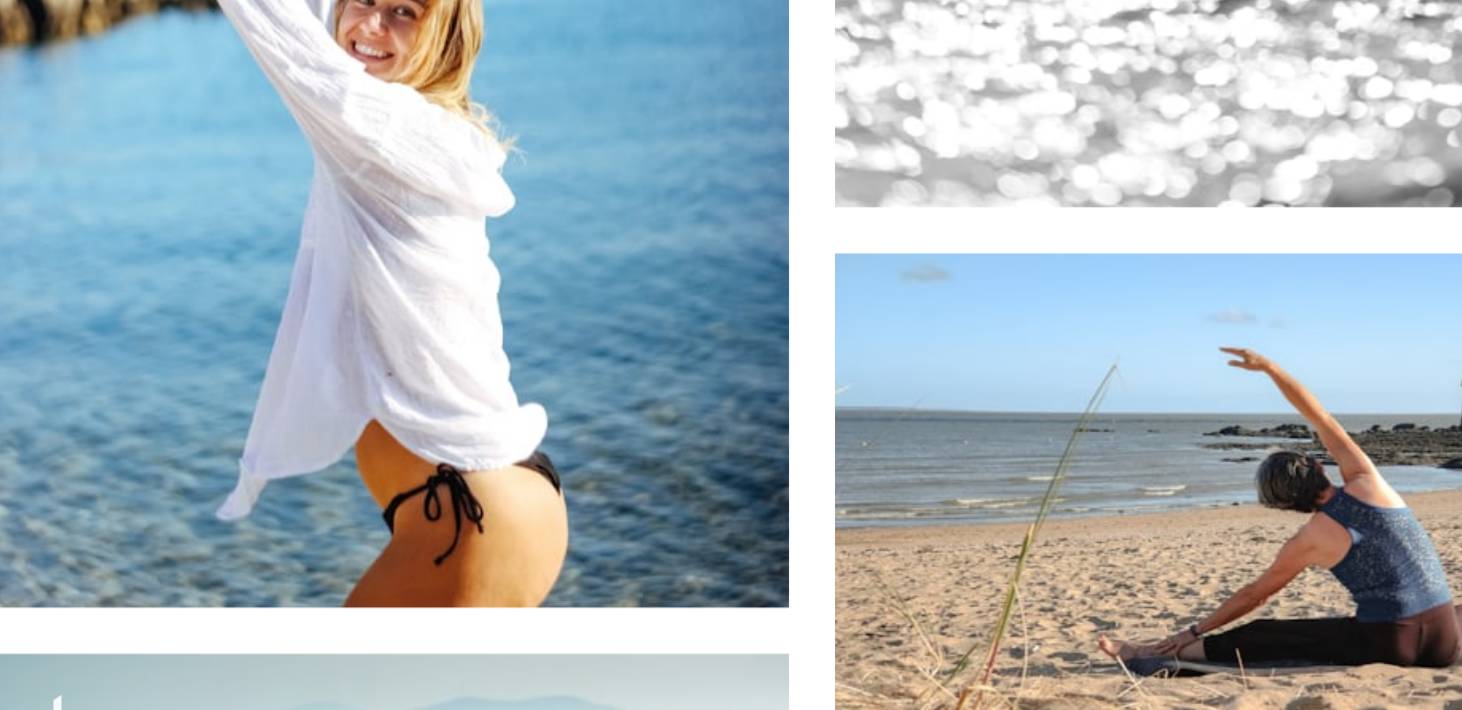 click at bounding box center (724, 3850) 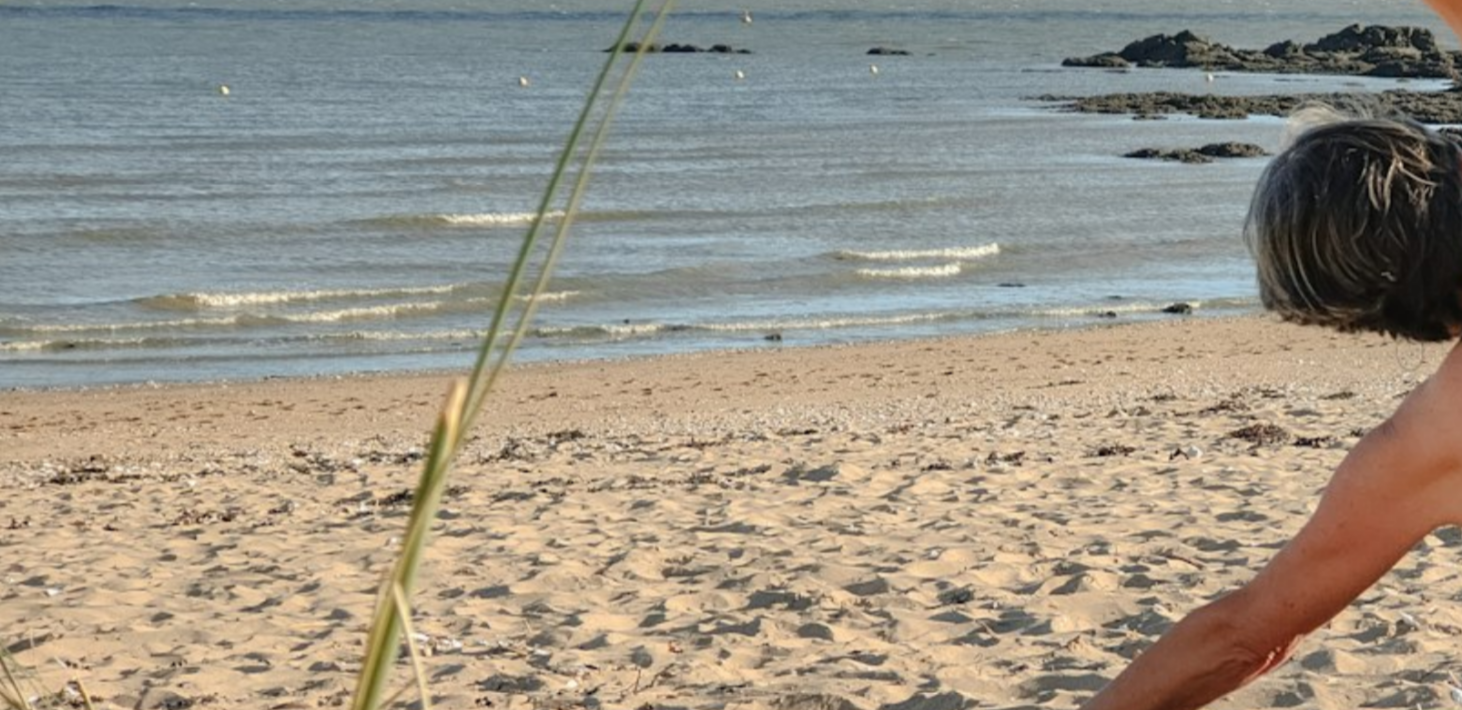 click at bounding box center (731, 548) 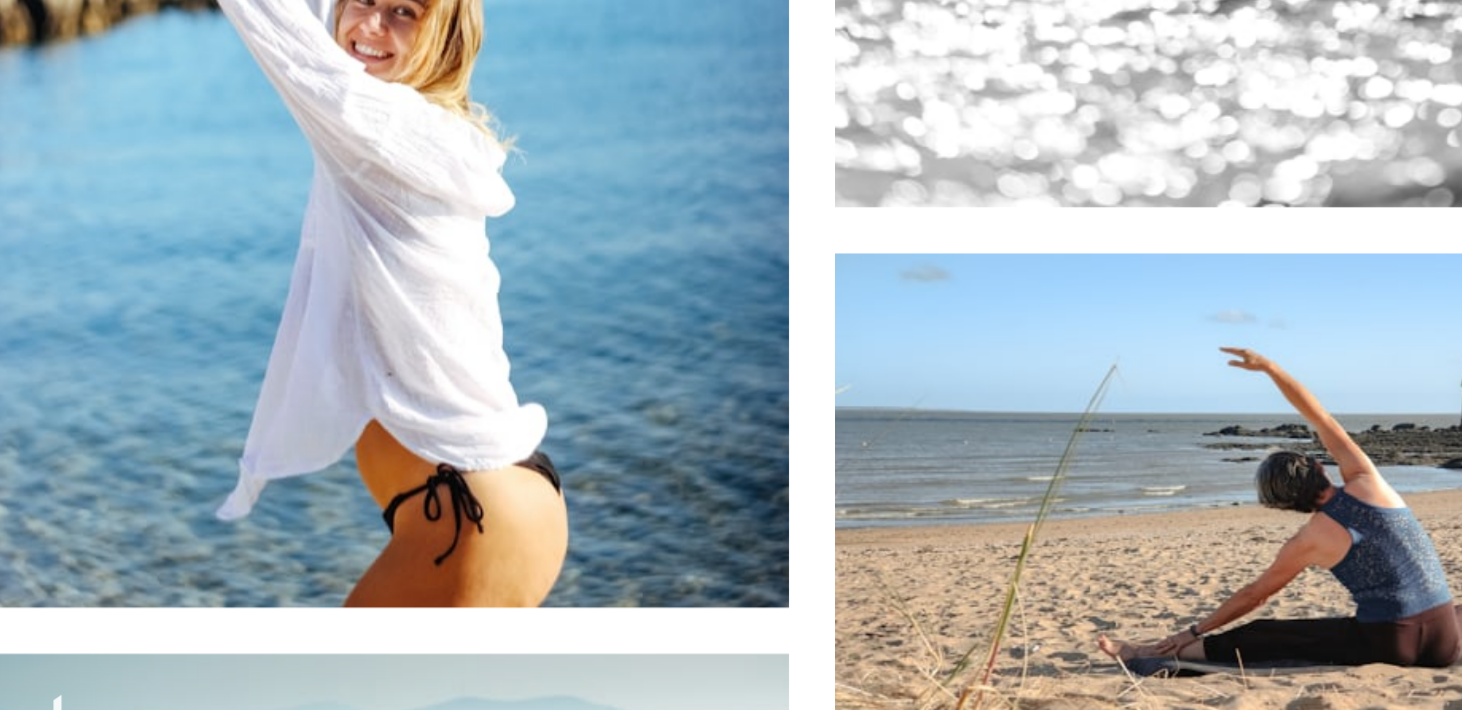 click at bounding box center [724, 3850] 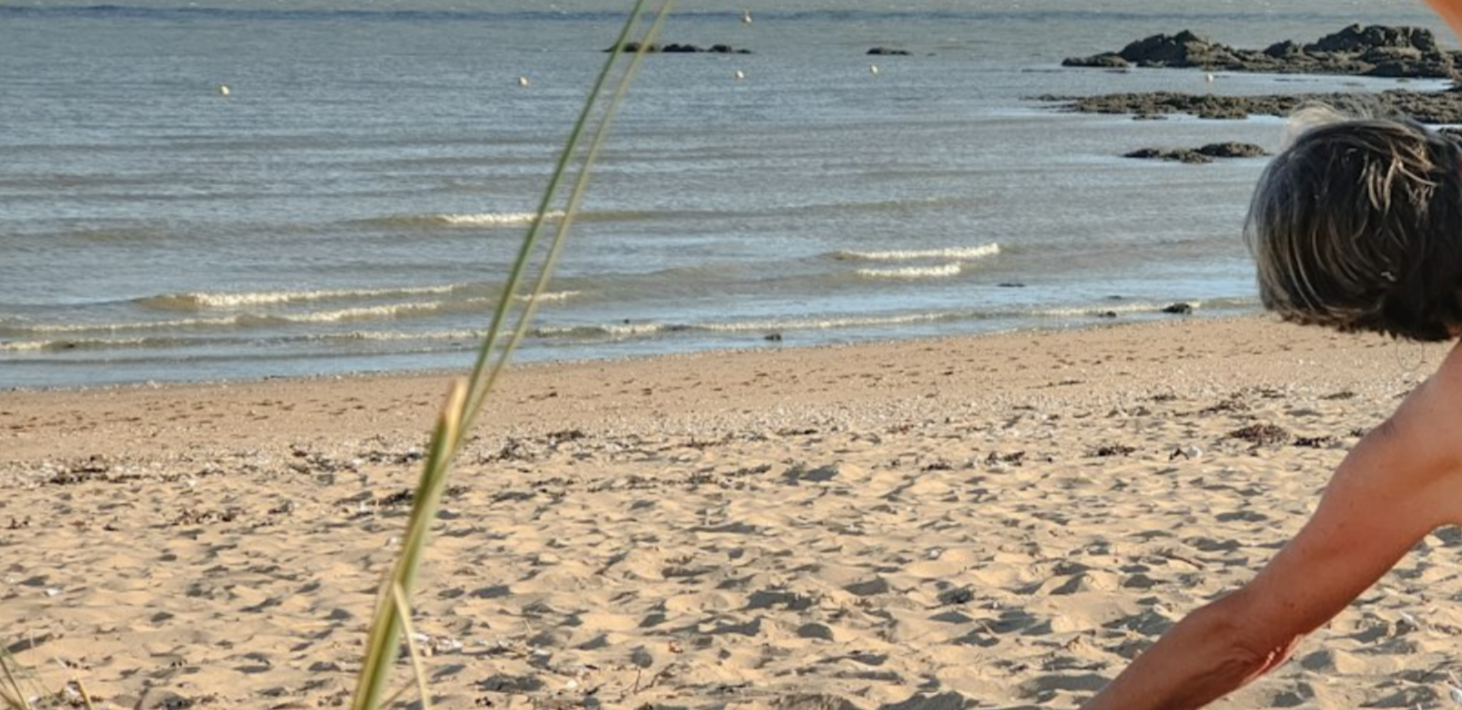 scroll, scrollTop: 194, scrollLeft: 0, axis: vertical 